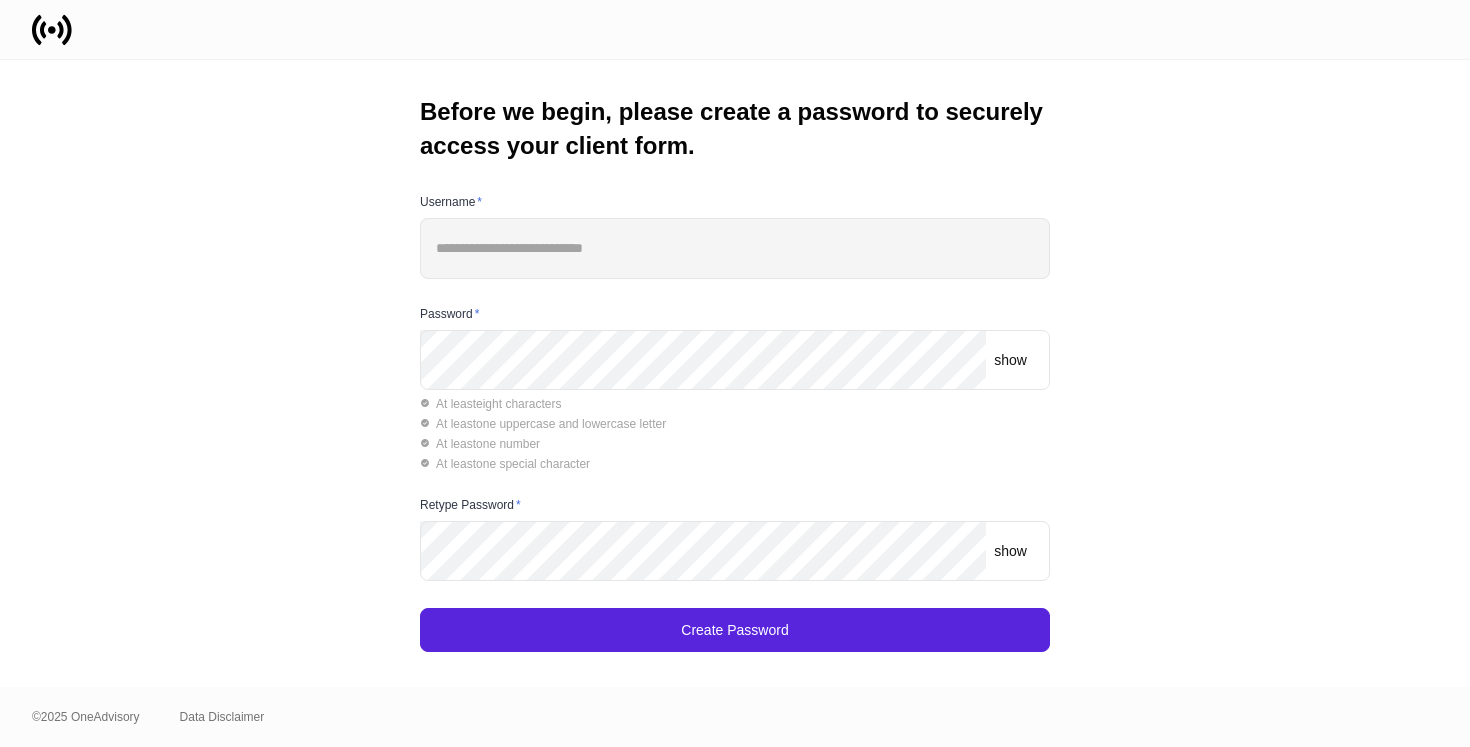 scroll, scrollTop: 0, scrollLeft: 0, axis: both 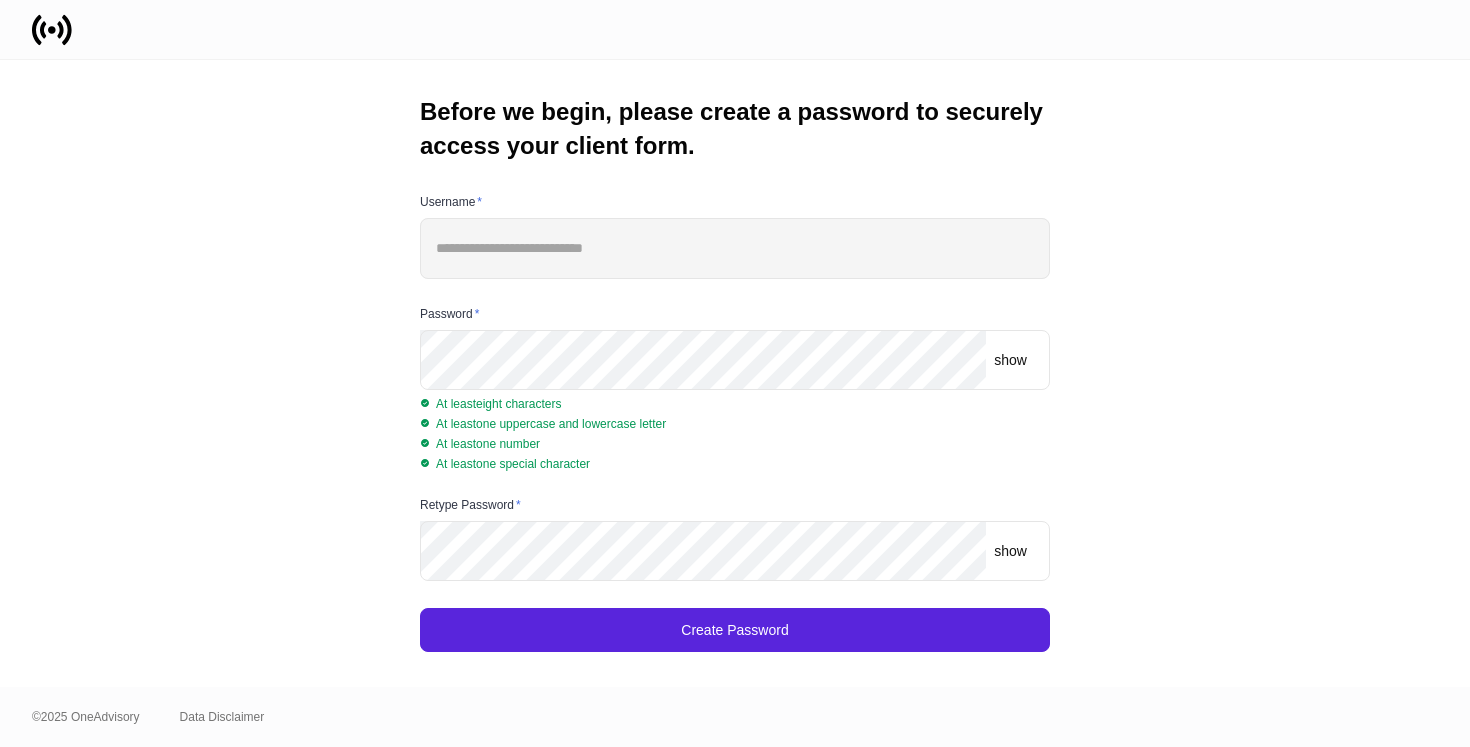 click on "show" at bounding box center [1010, 360] 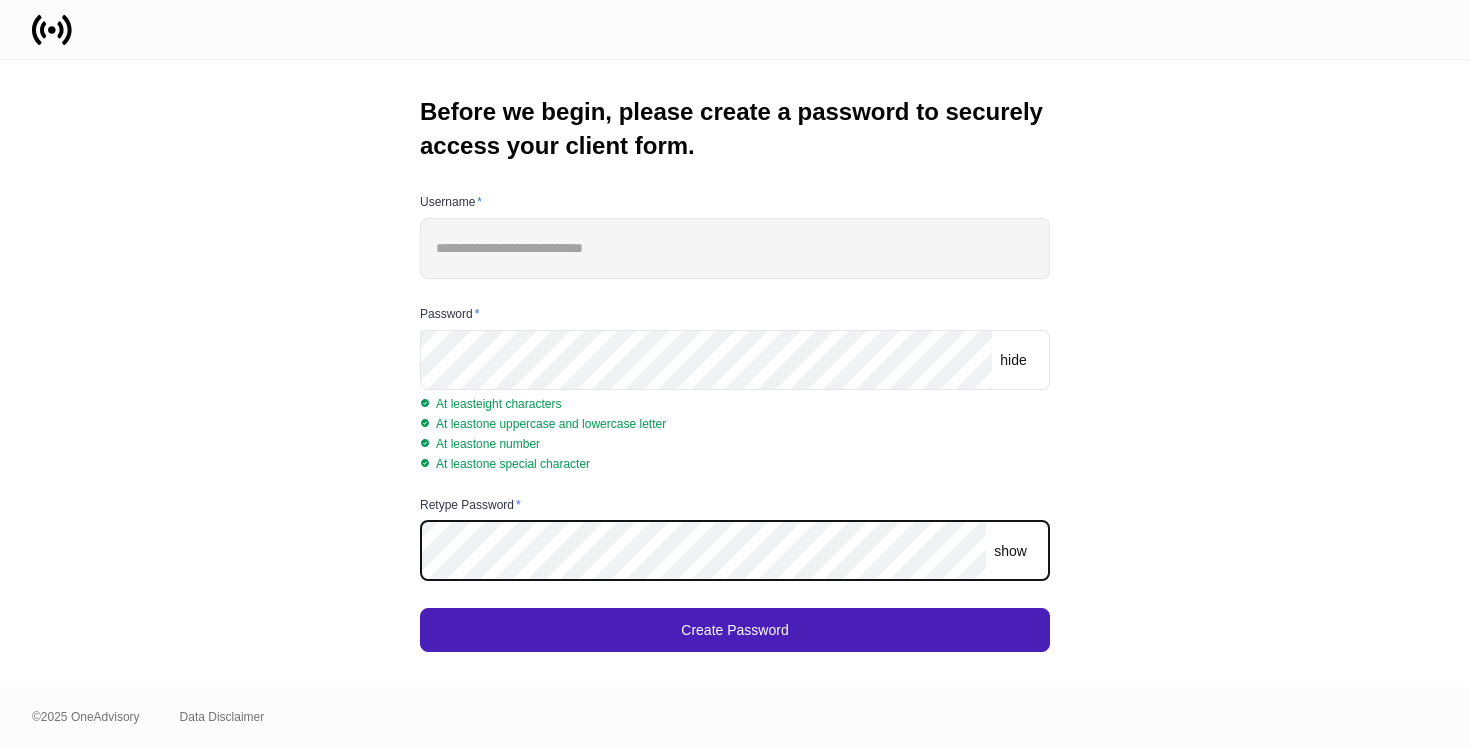 click on "Create Password" at bounding box center [735, 630] 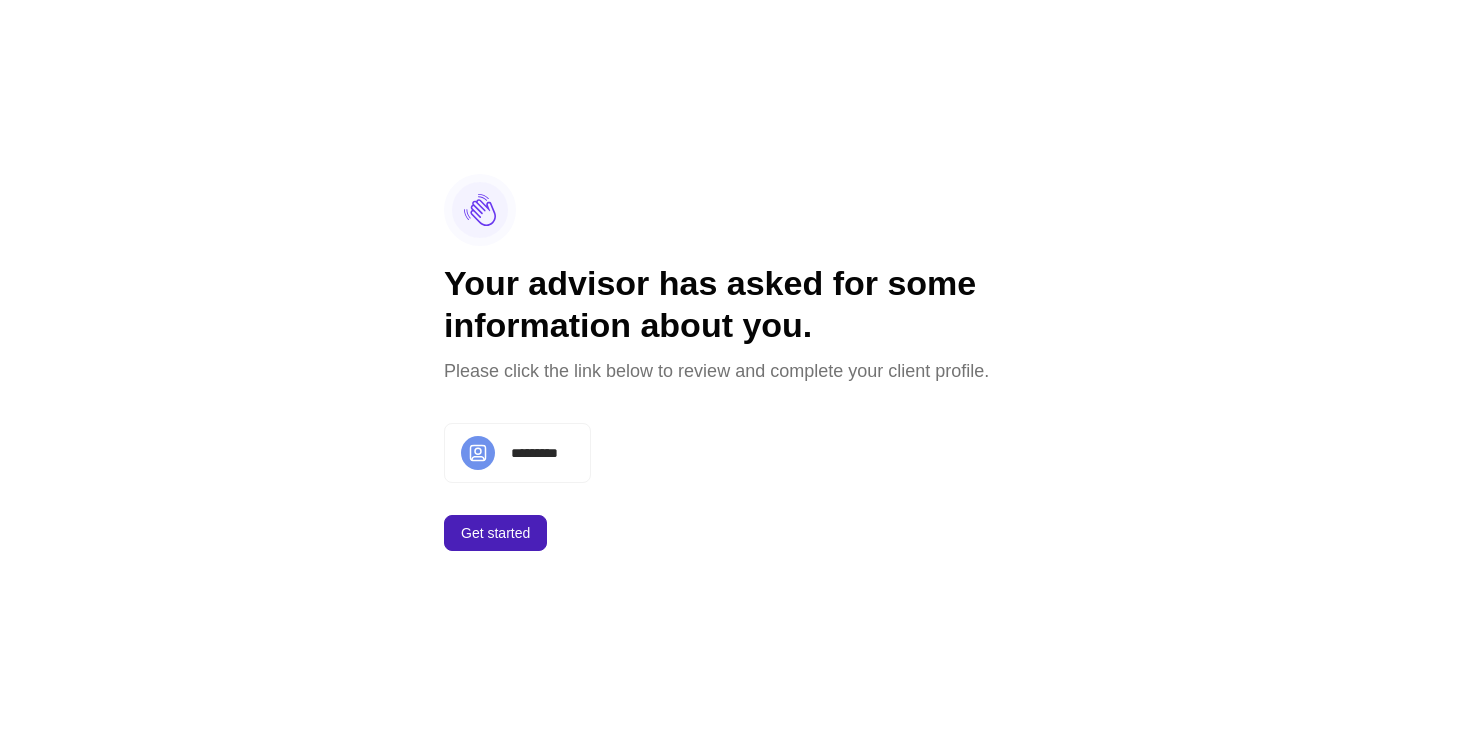 click on "Get started" at bounding box center (495, 533) 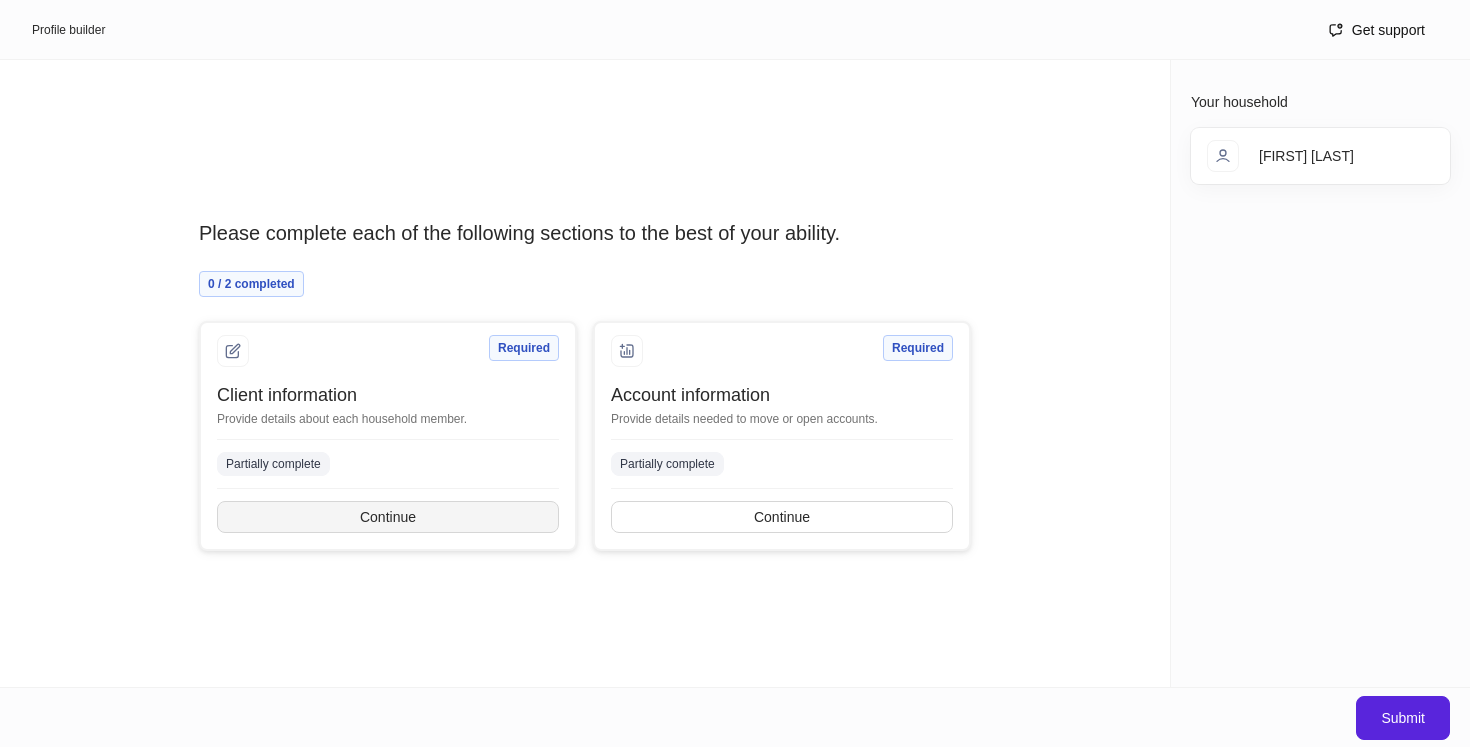 click on "Continue" at bounding box center [388, 517] 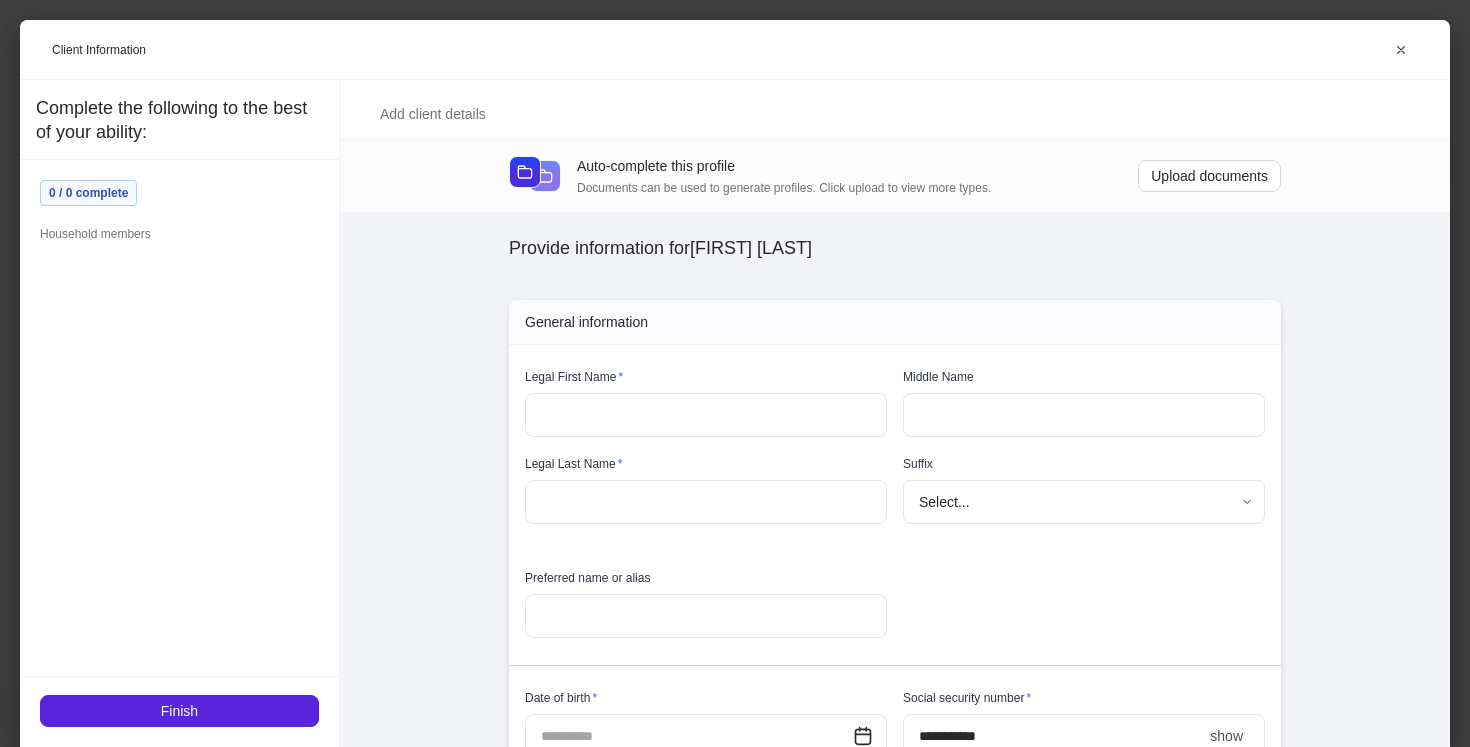 type on "*****" 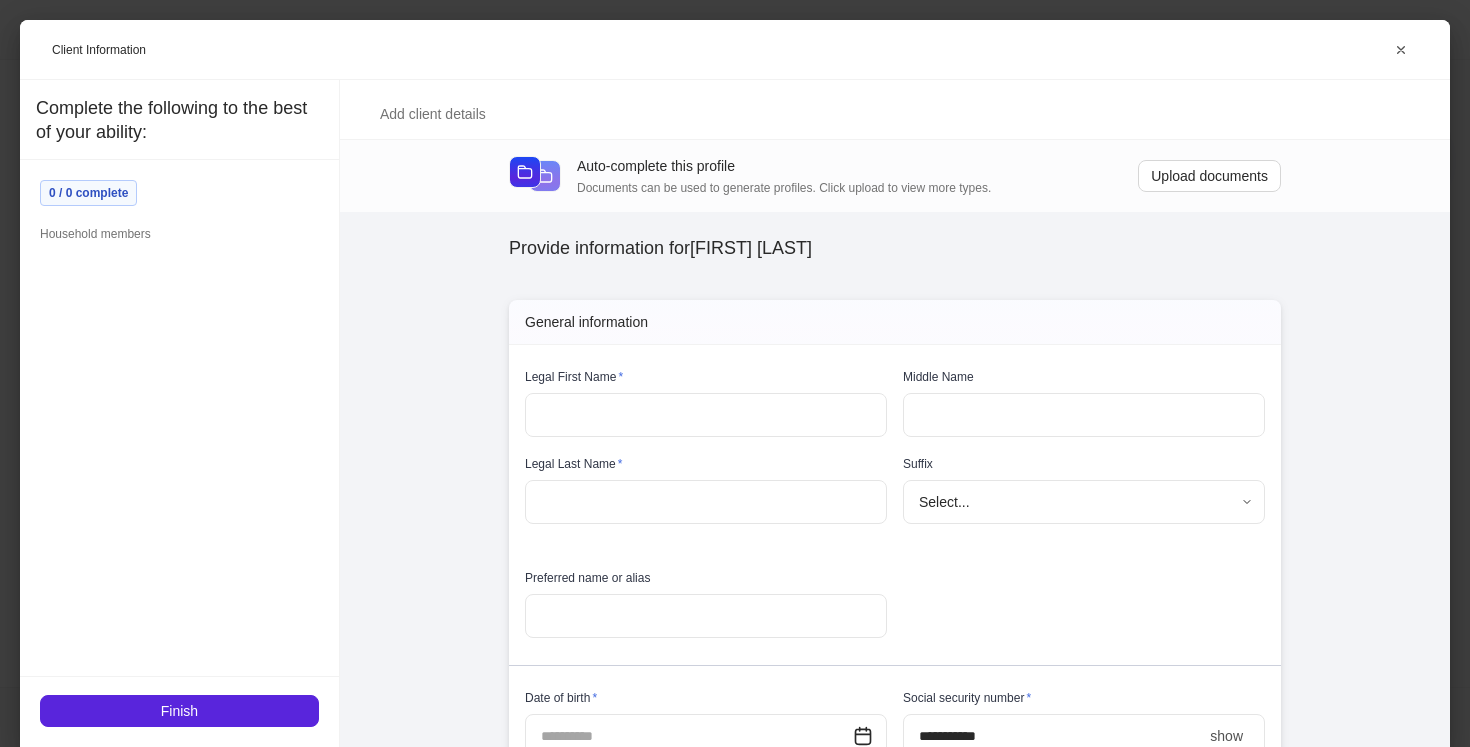 type on "***" 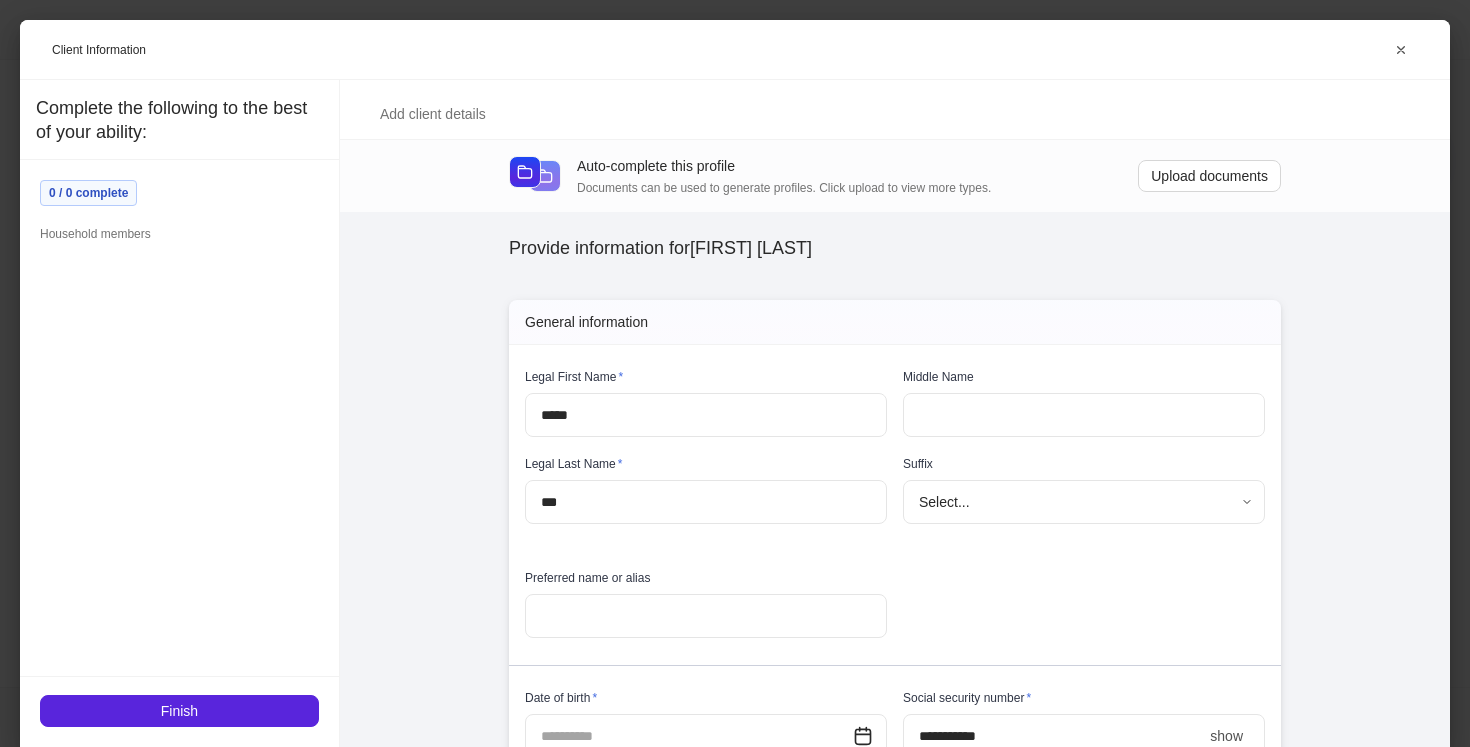 type on "**********" 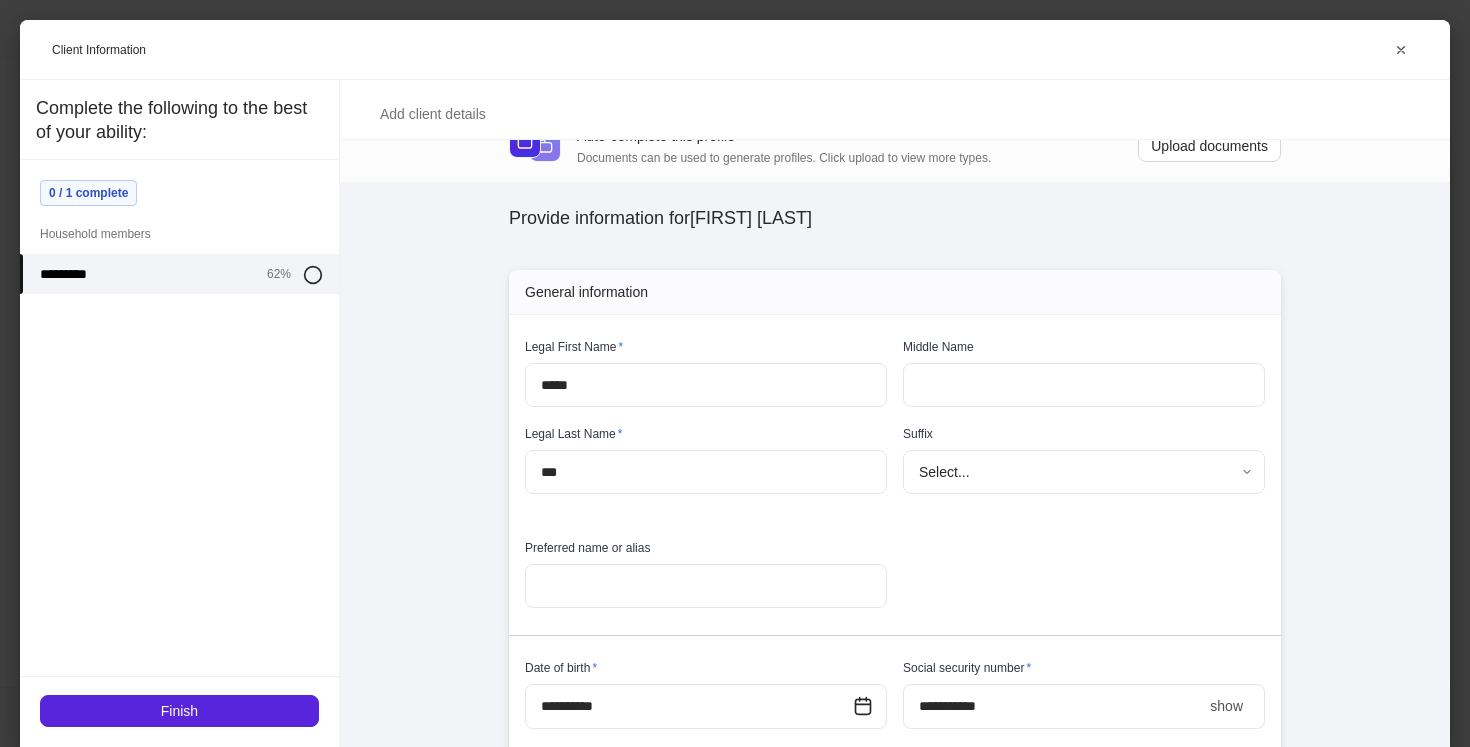 scroll, scrollTop: 0, scrollLeft: 0, axis: both 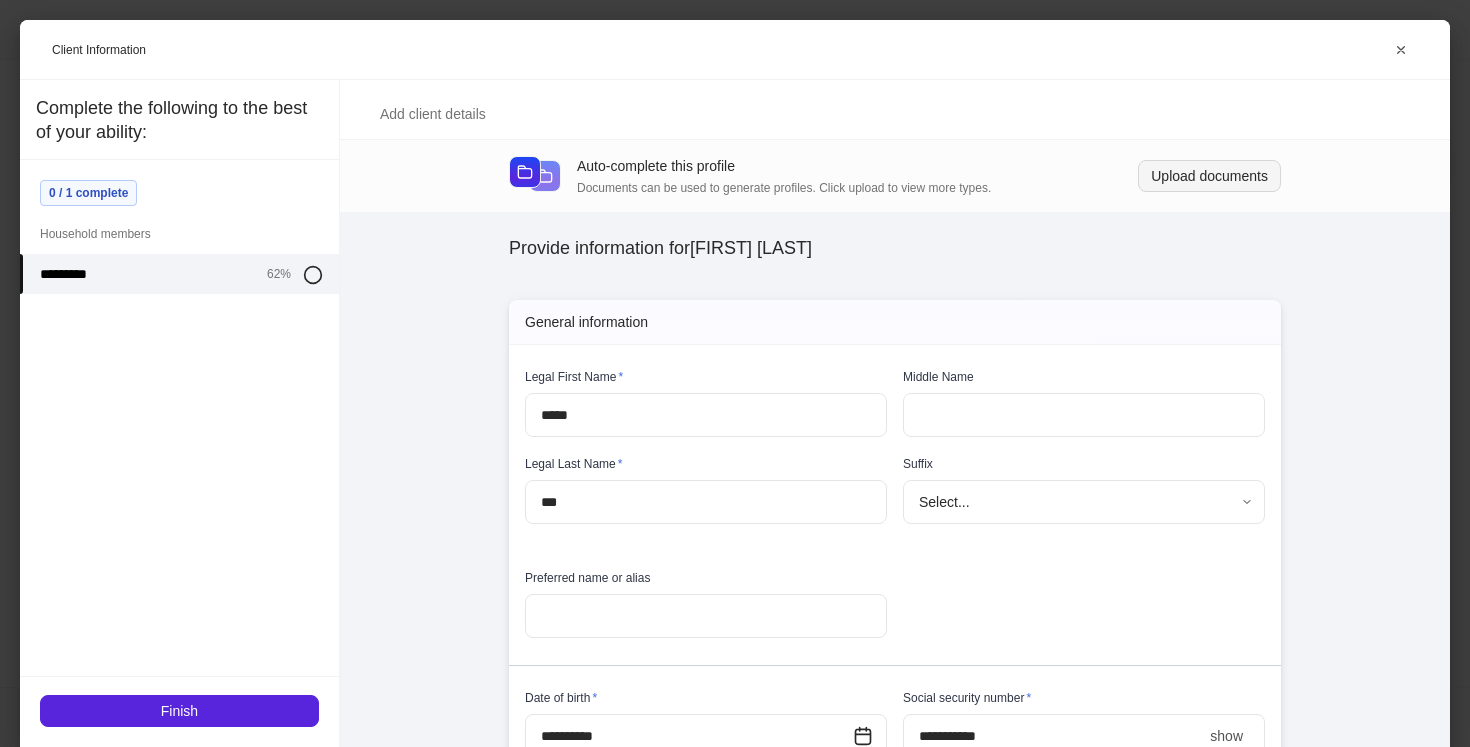 click on "Upload documents" at bounding box center [1209, 176] 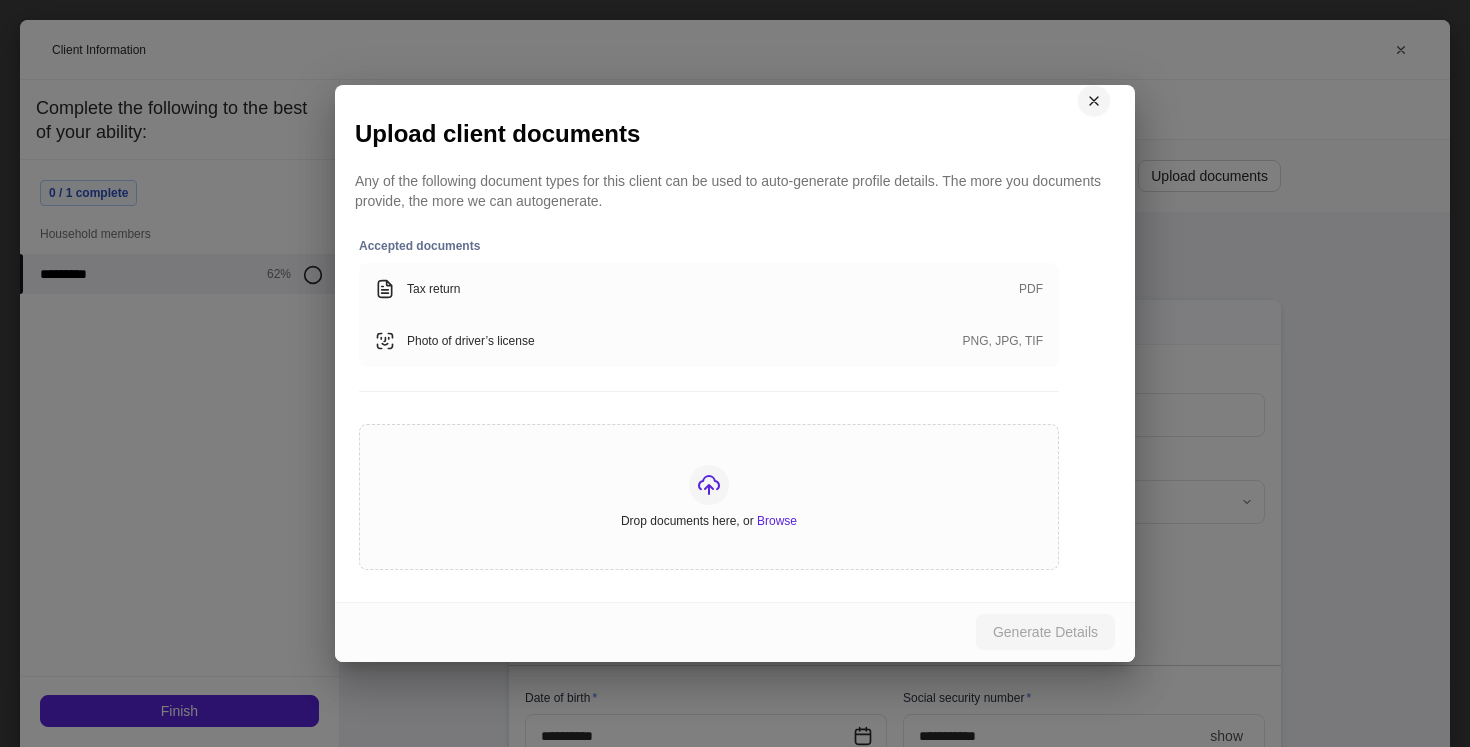 click 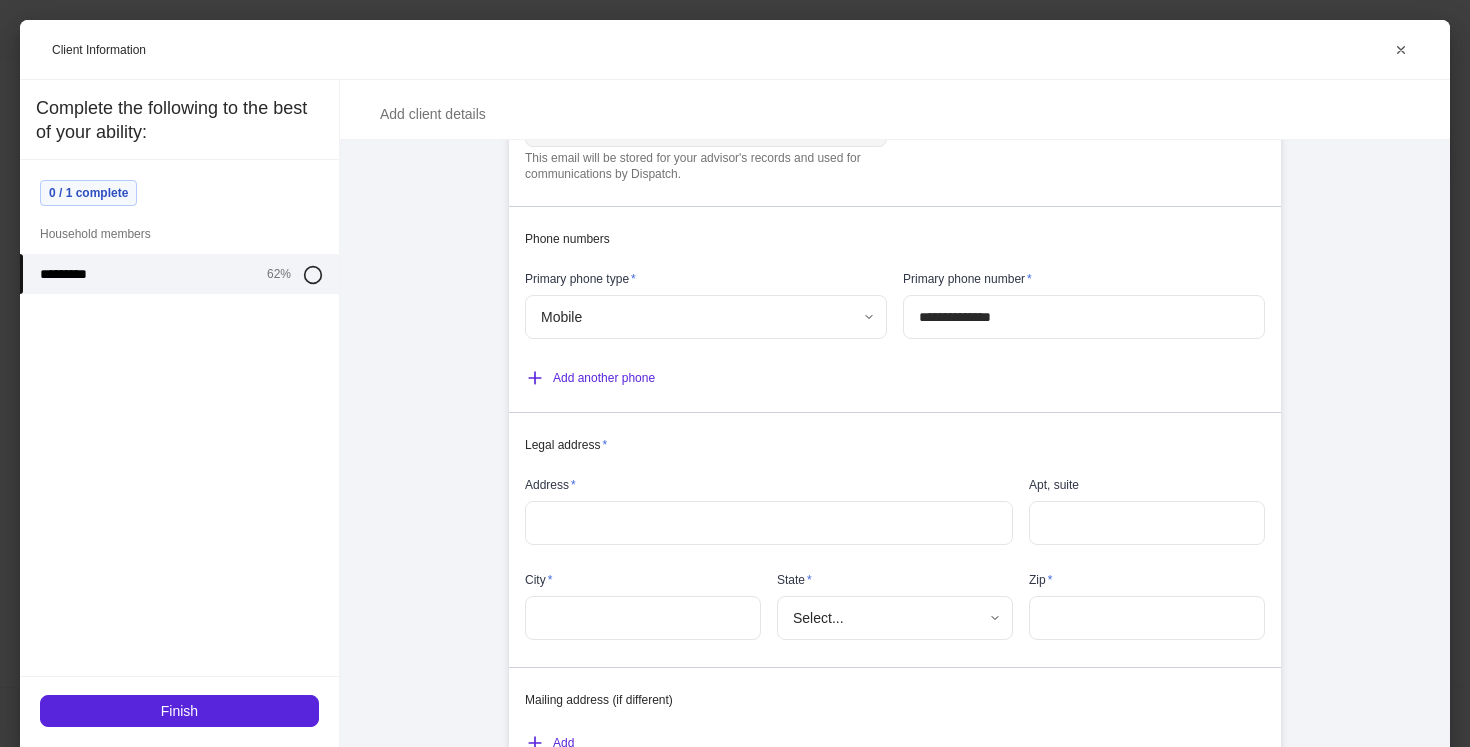scroll, scrollTop: 1315, scrollLeft: 0, axis: vertical 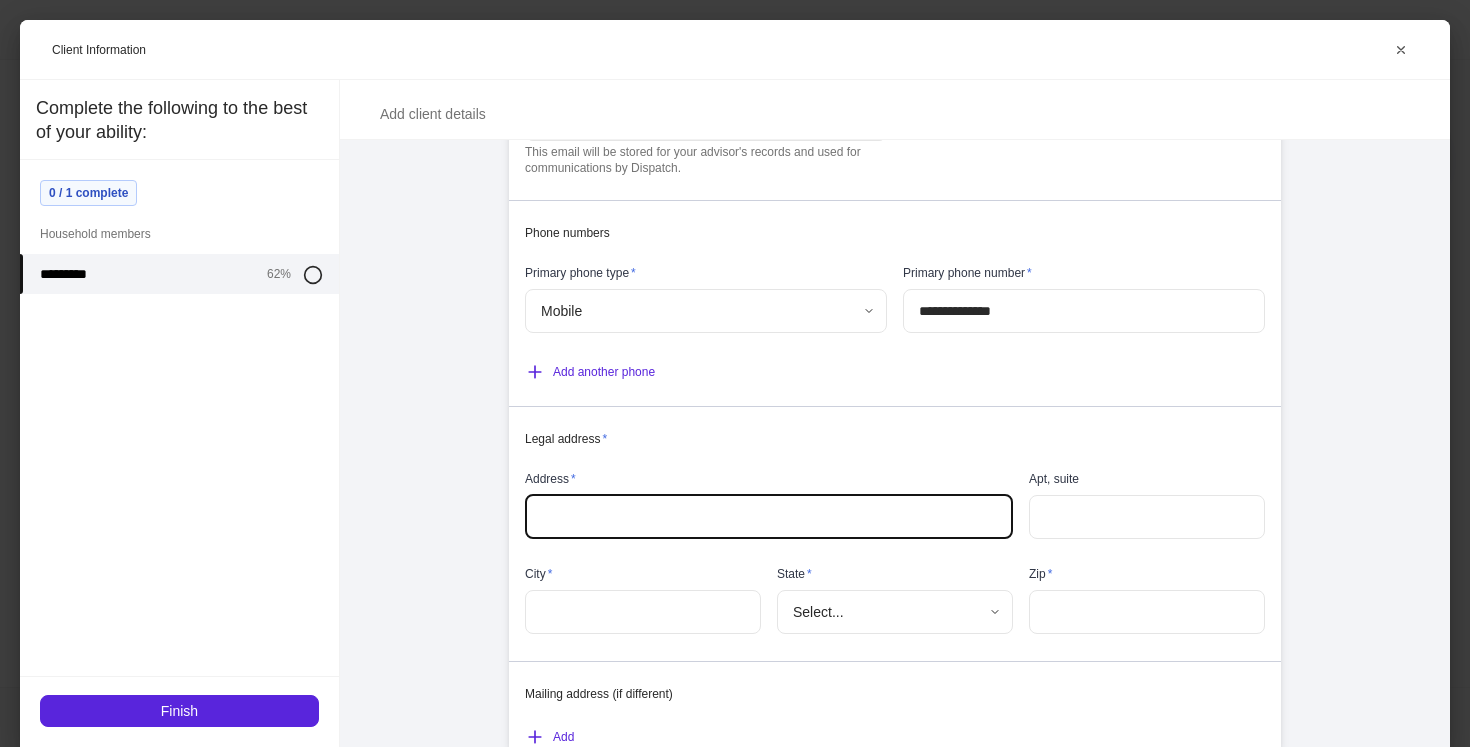 click at bounding box center [769, 517] 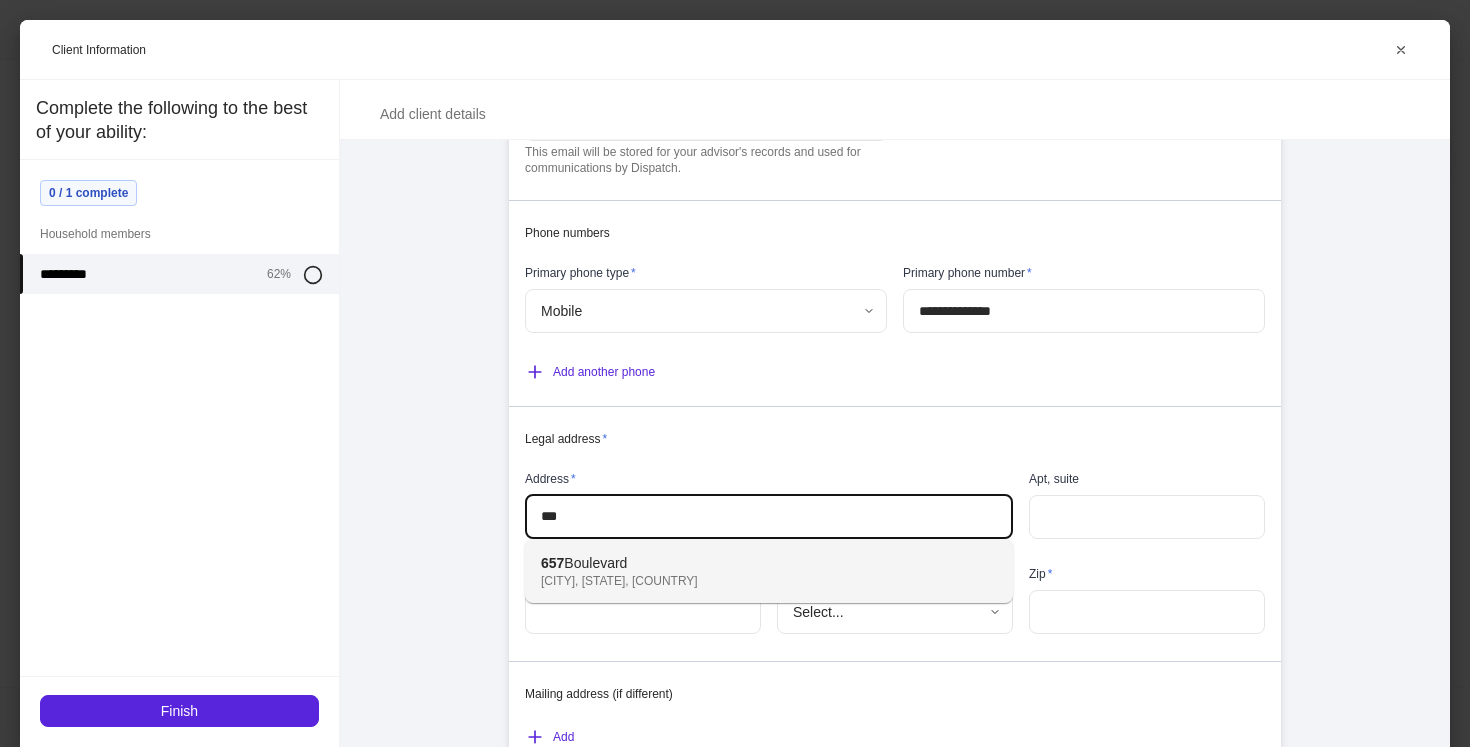 click on "[CITY], [STATE], [COUNTRY]" at bounding box center [747, 581] 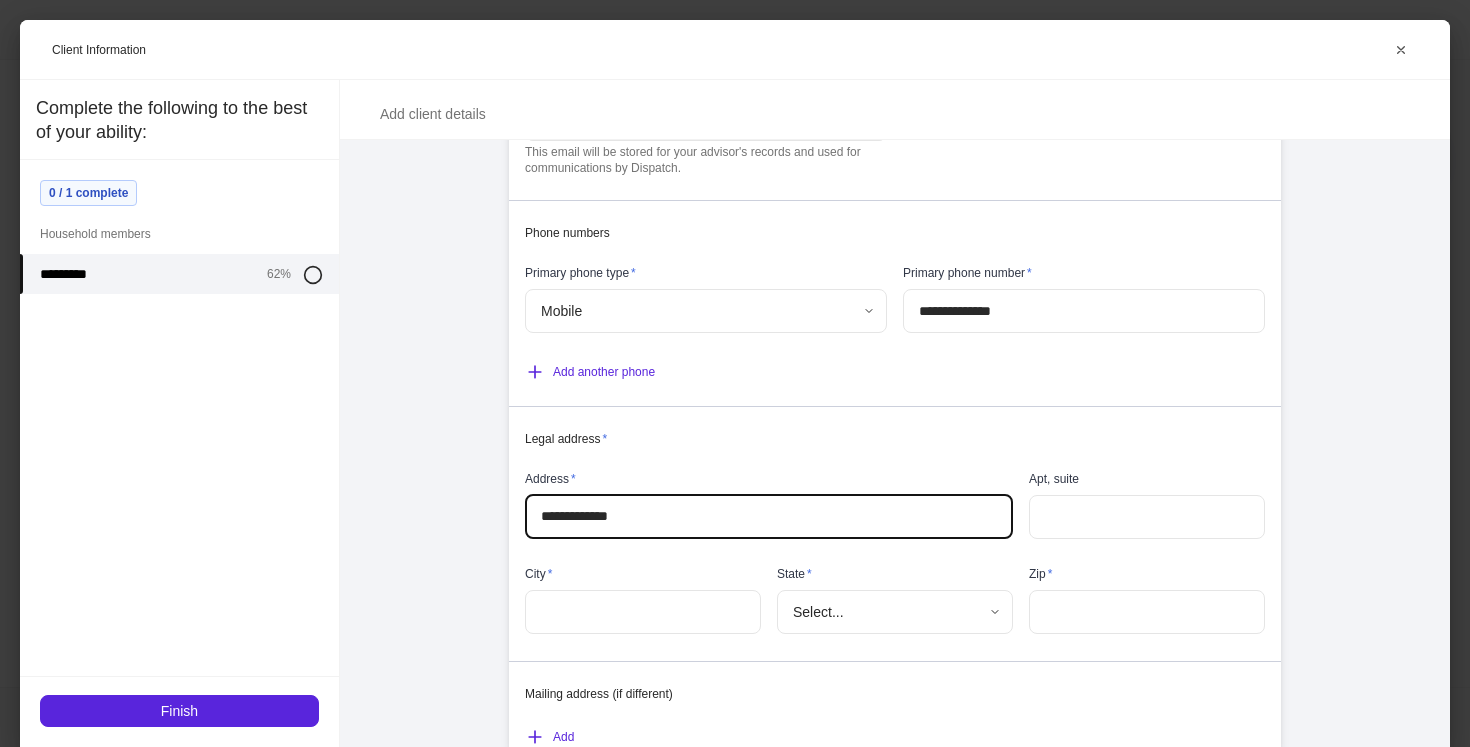 type on "*********" 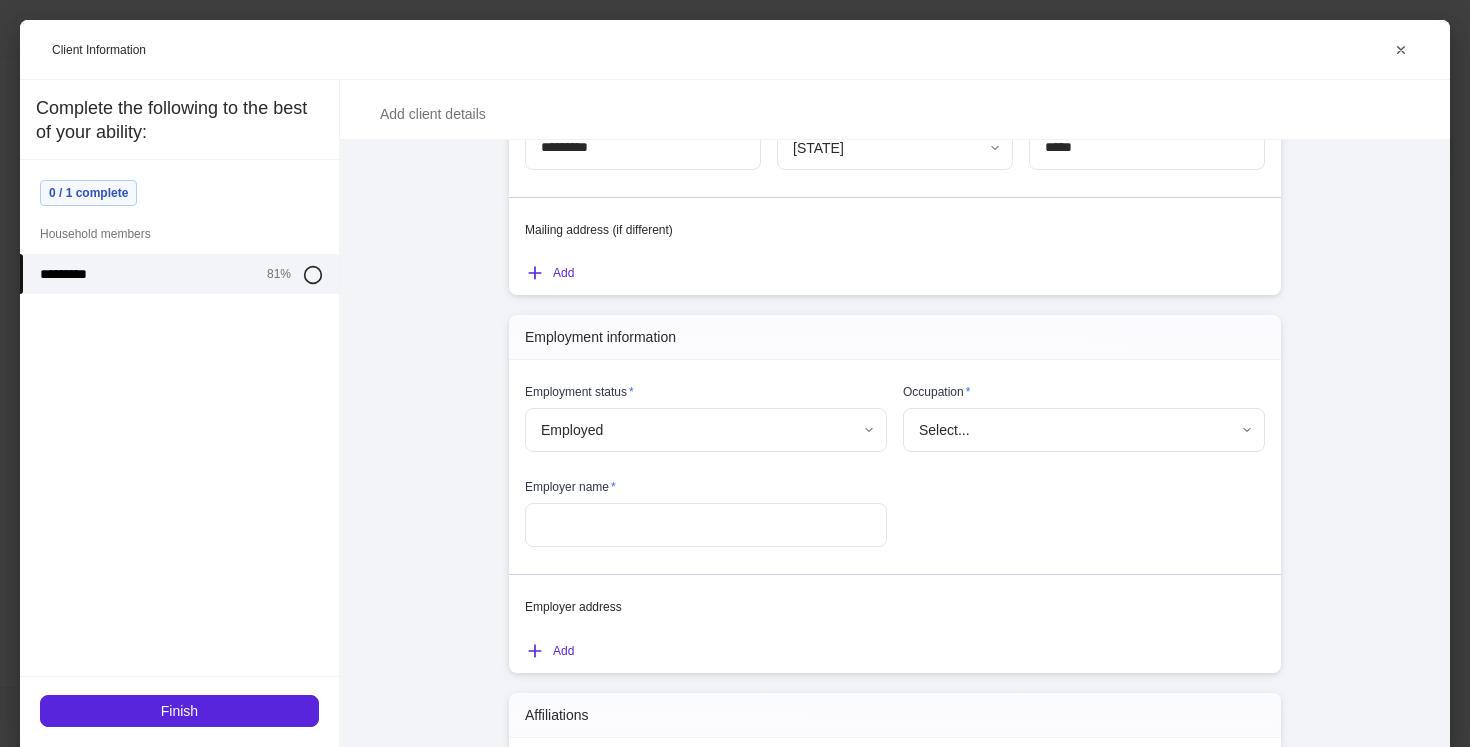 scroll, scrollTop: 1818, scrollLeft: 0, axis: vertical 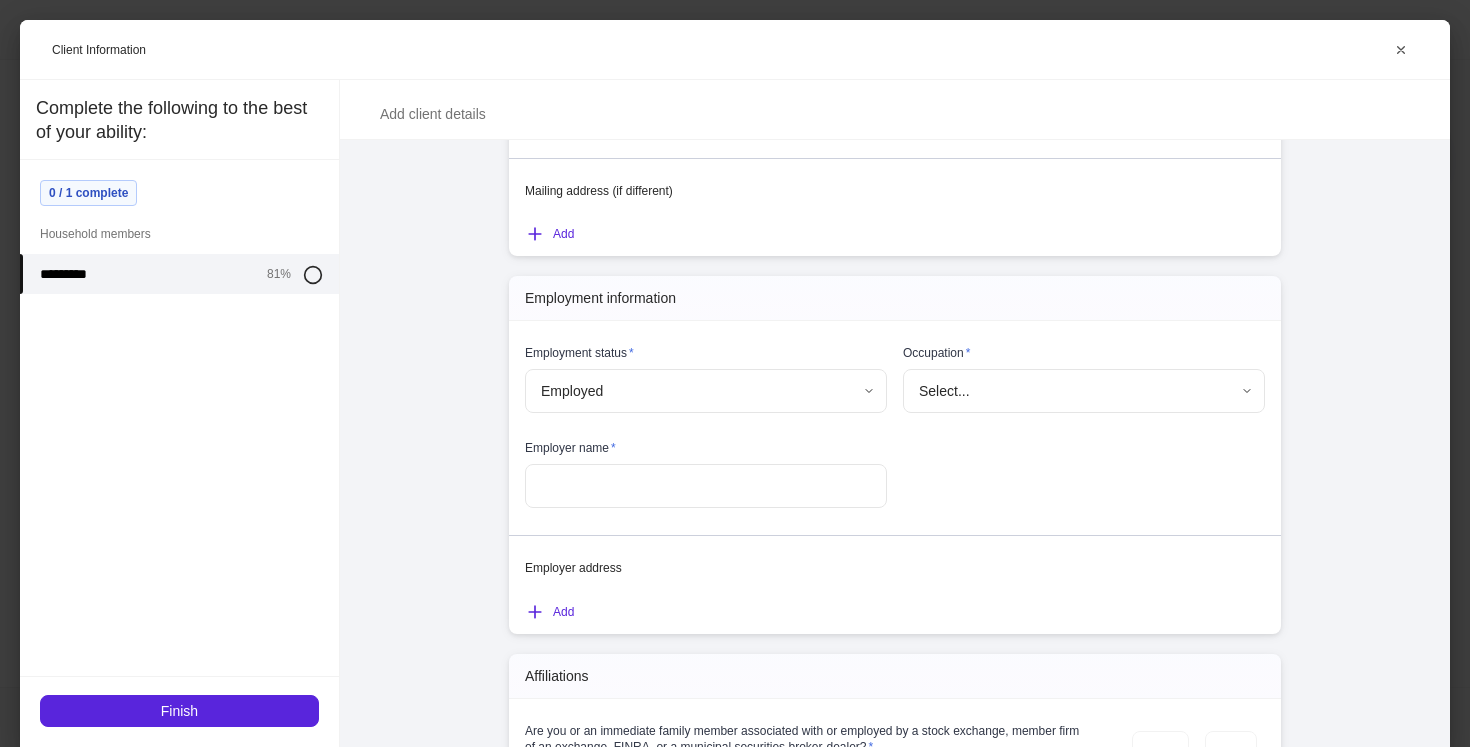 type on "**********" 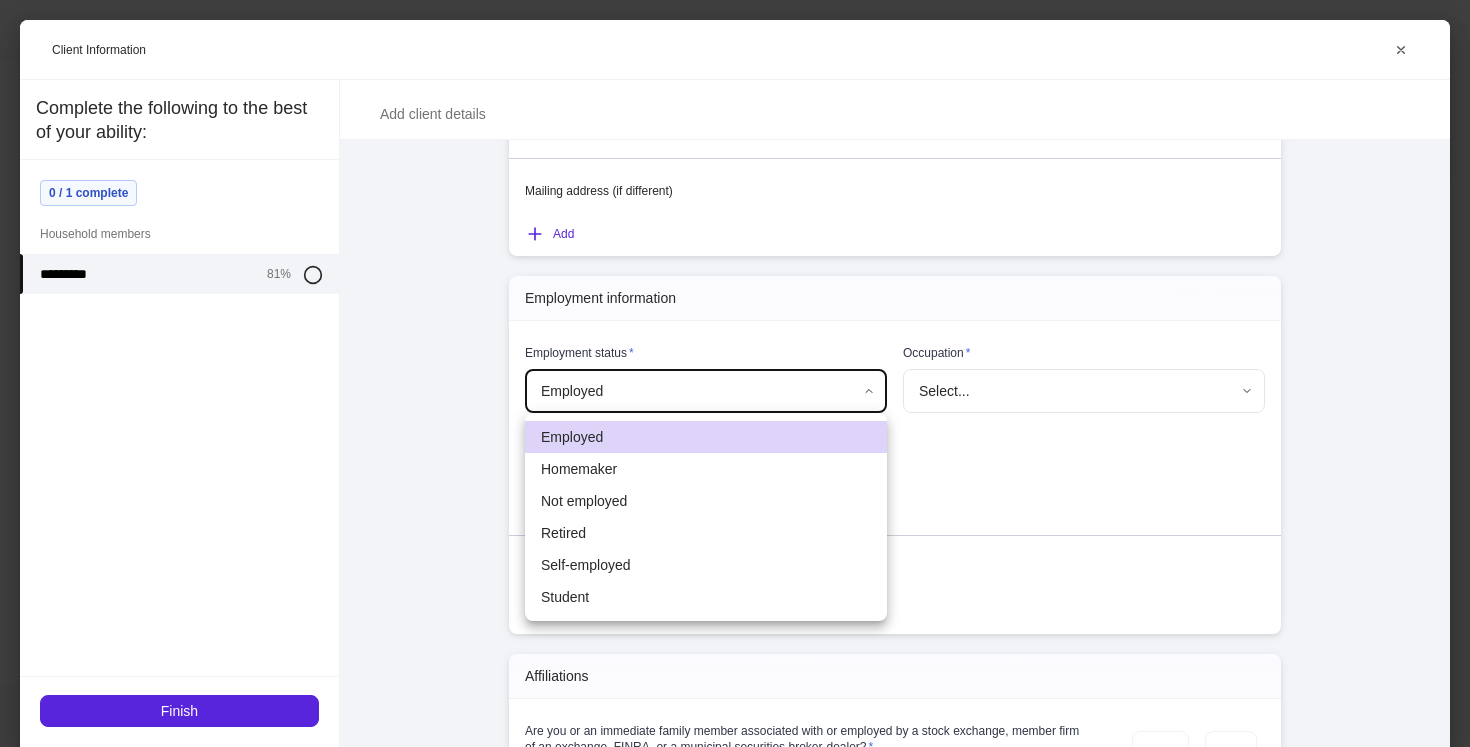 click on "**********" at bounding box center [735, 373] 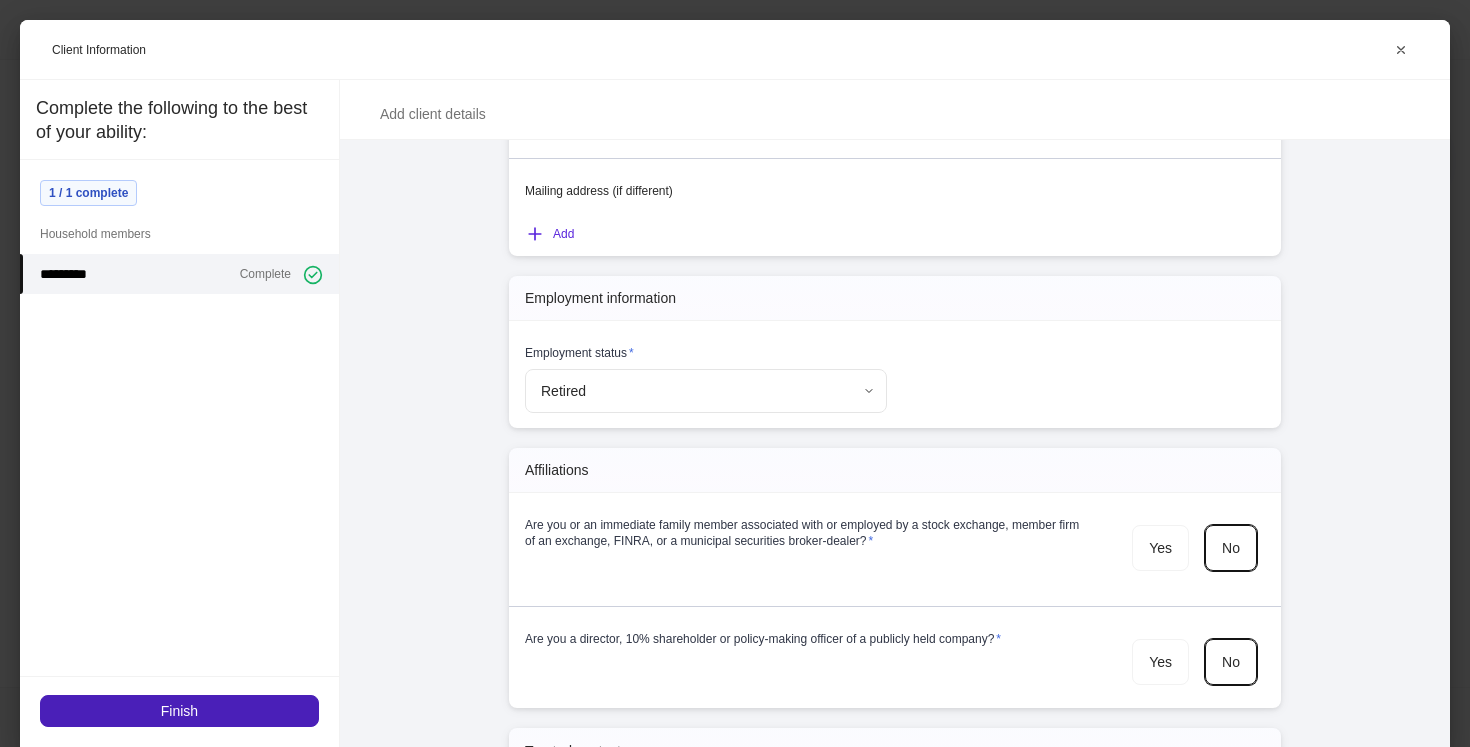 click on "Finish" at bounding box center (179, 711) 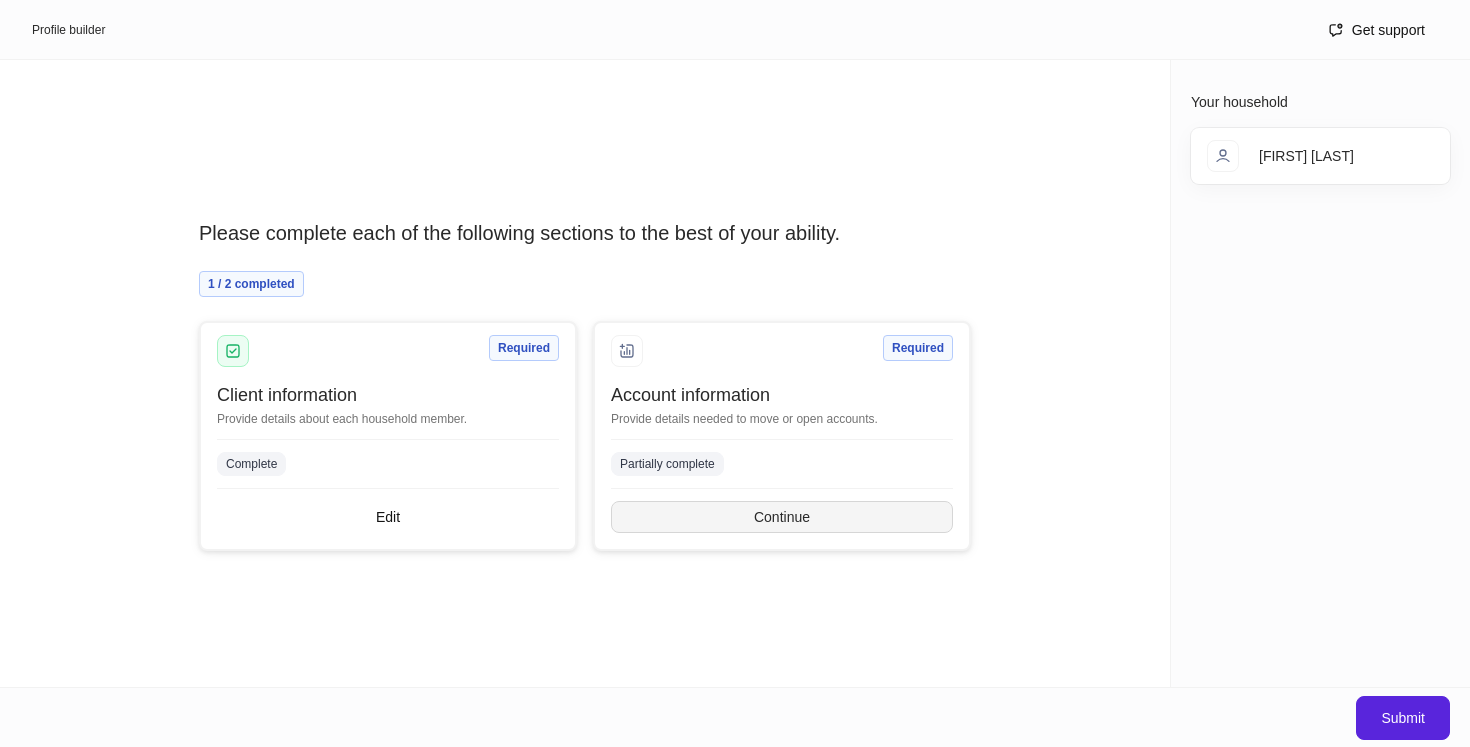click on "Continue" at bounding box center [782, 517] 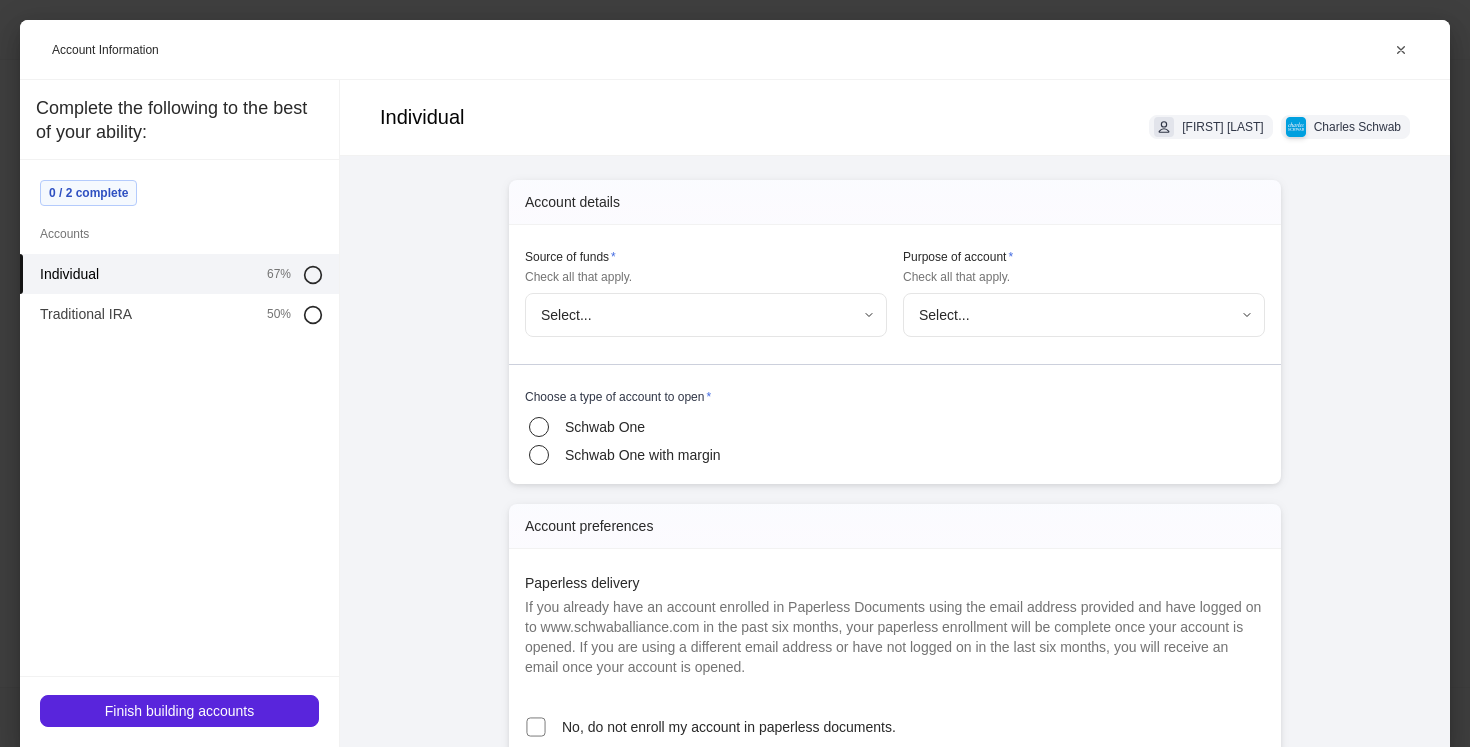 click on "Profile builder Get support Please complete each of the following sections to the best of your ability. 1 / 2 completed Required Client information Provide details about each household member. Complete Edit Required Account information Provide details needed to move or open accounts. Partially complete Continue Your household [FIRST] [LAST] Submit
Account Information Individual [FIRST] [LAST] Charles Schwab Account details Source of funds * Check all that apply. Select... ​ Purpose of account * Check all that apply. Select... ​ Choose a type of account to open * Schwab One Schwab One with margin Account preferences Paperless delivery   No, do not enroll my account in paperless documents. Mobile phone number for paperless delivery * [PHONE] ​ Checking and debit Checking preferences * Choose if you'd like to be sent checks and/or a debit card to withdraw from this account. View  more Do not order Order checks only Order checks and a debit card Order checks and two debit cards (for joint accounts only) * *" at bounding box center [735, 373] 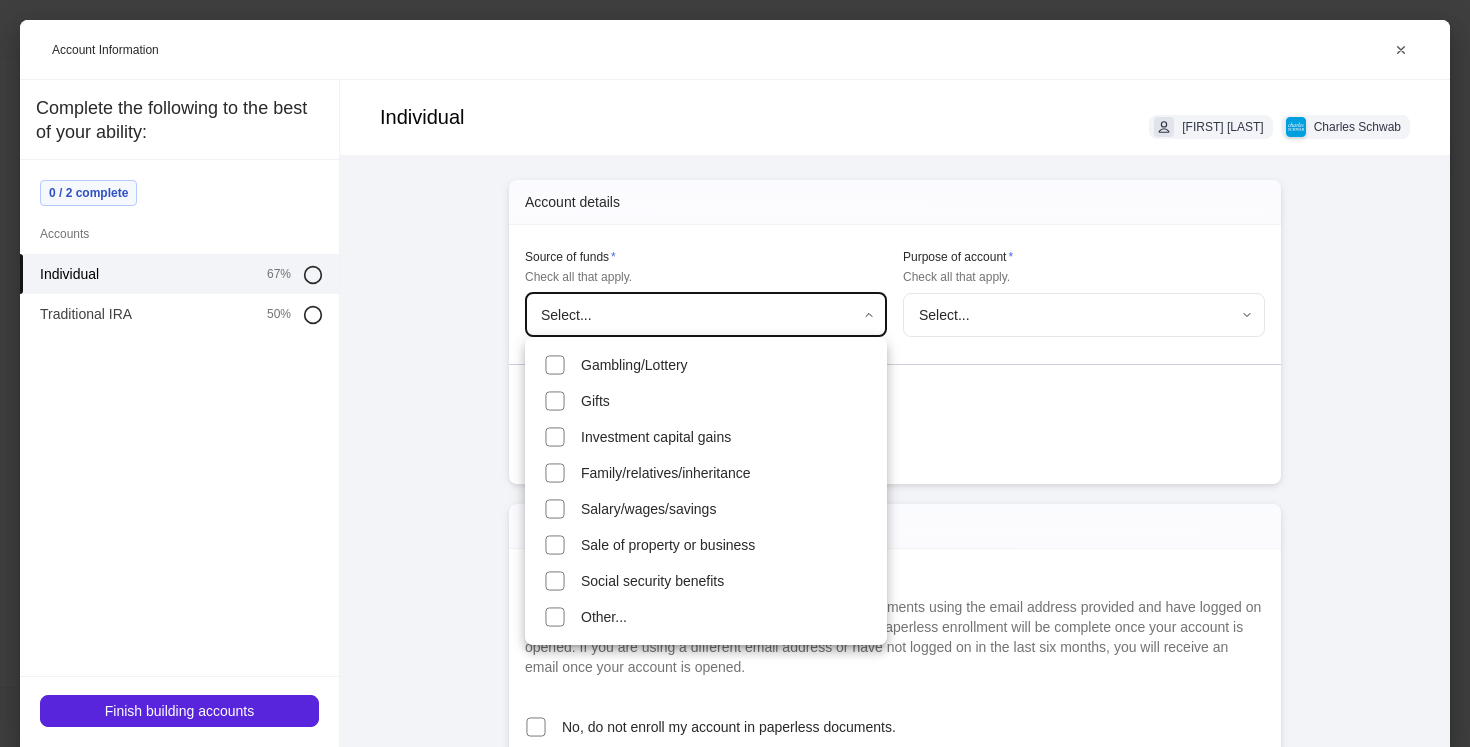click on "Gifts" at bounding box center [706, 401] 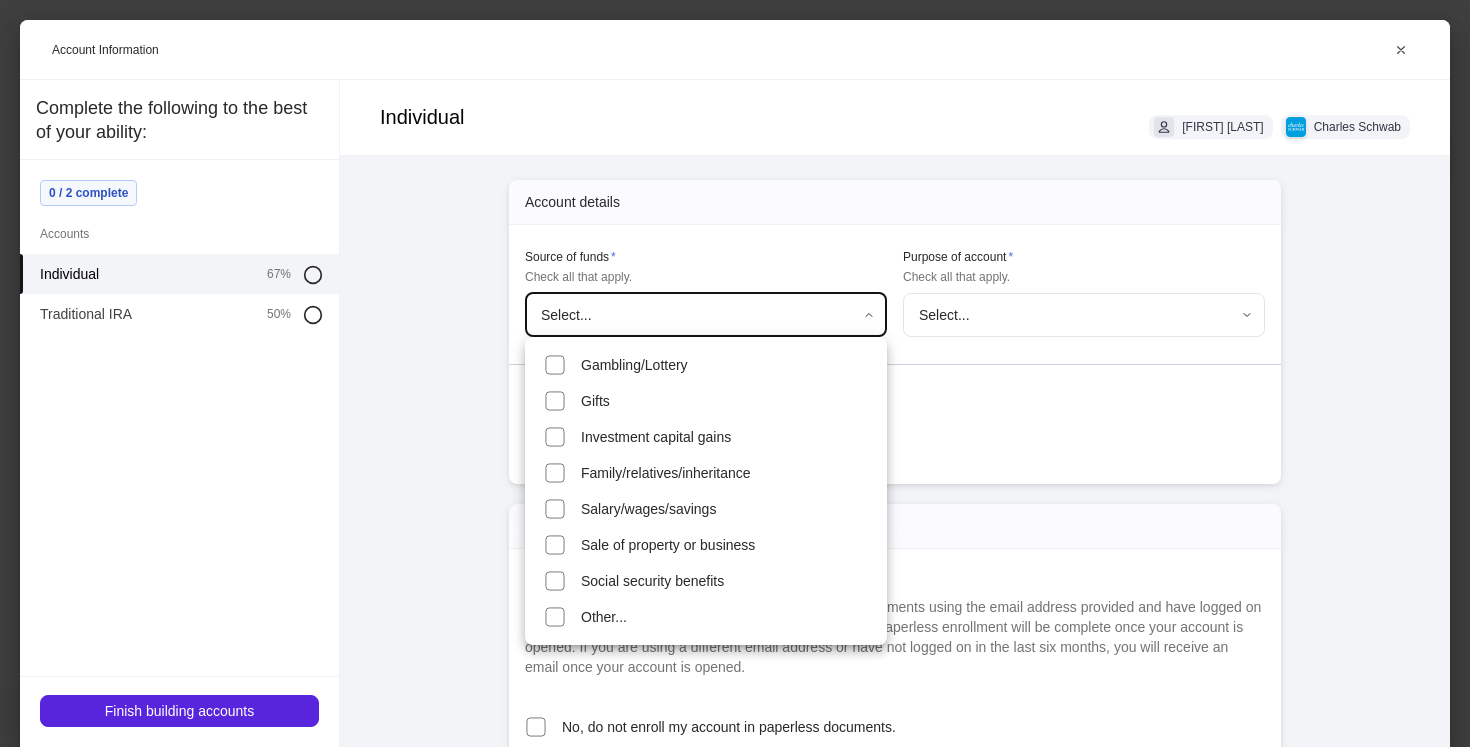 type on "*****" 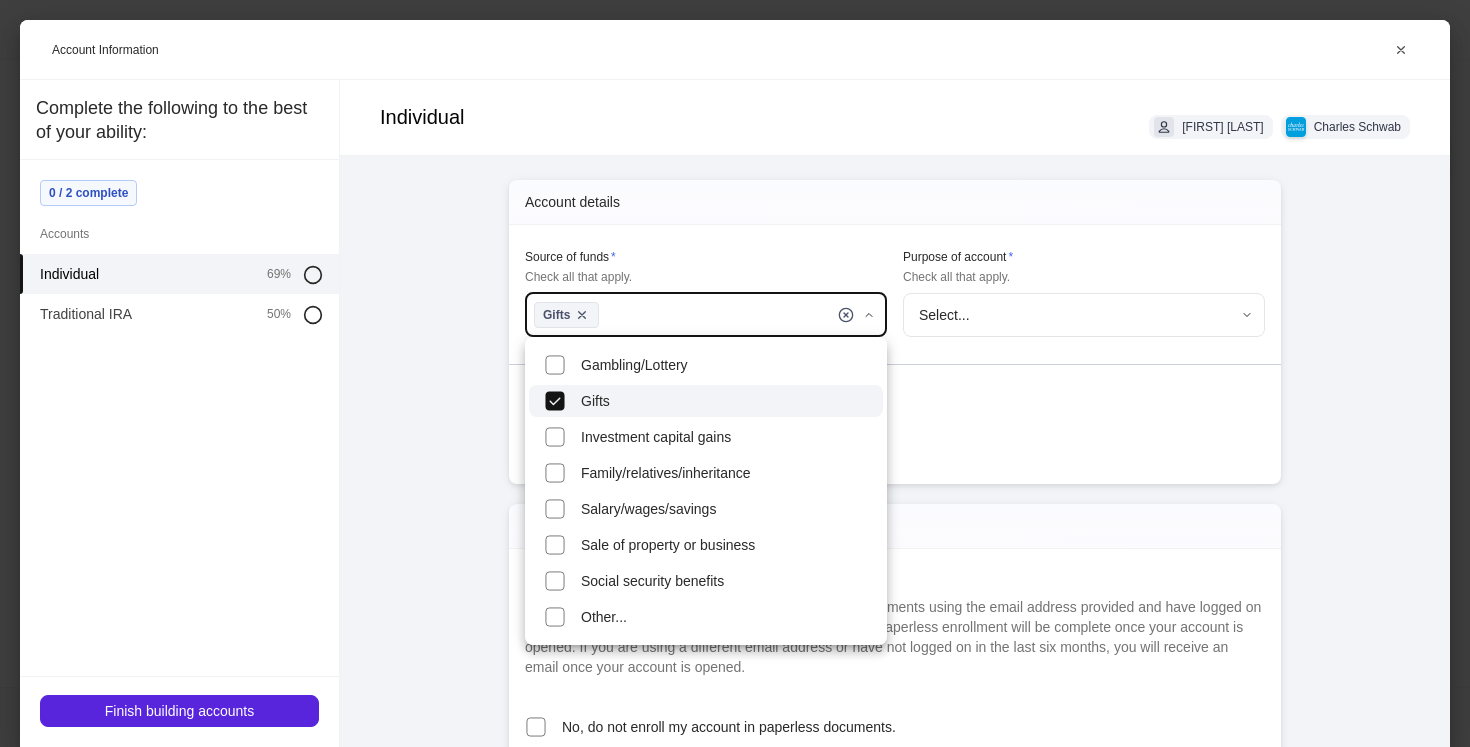click at bounding box center [735, 373] 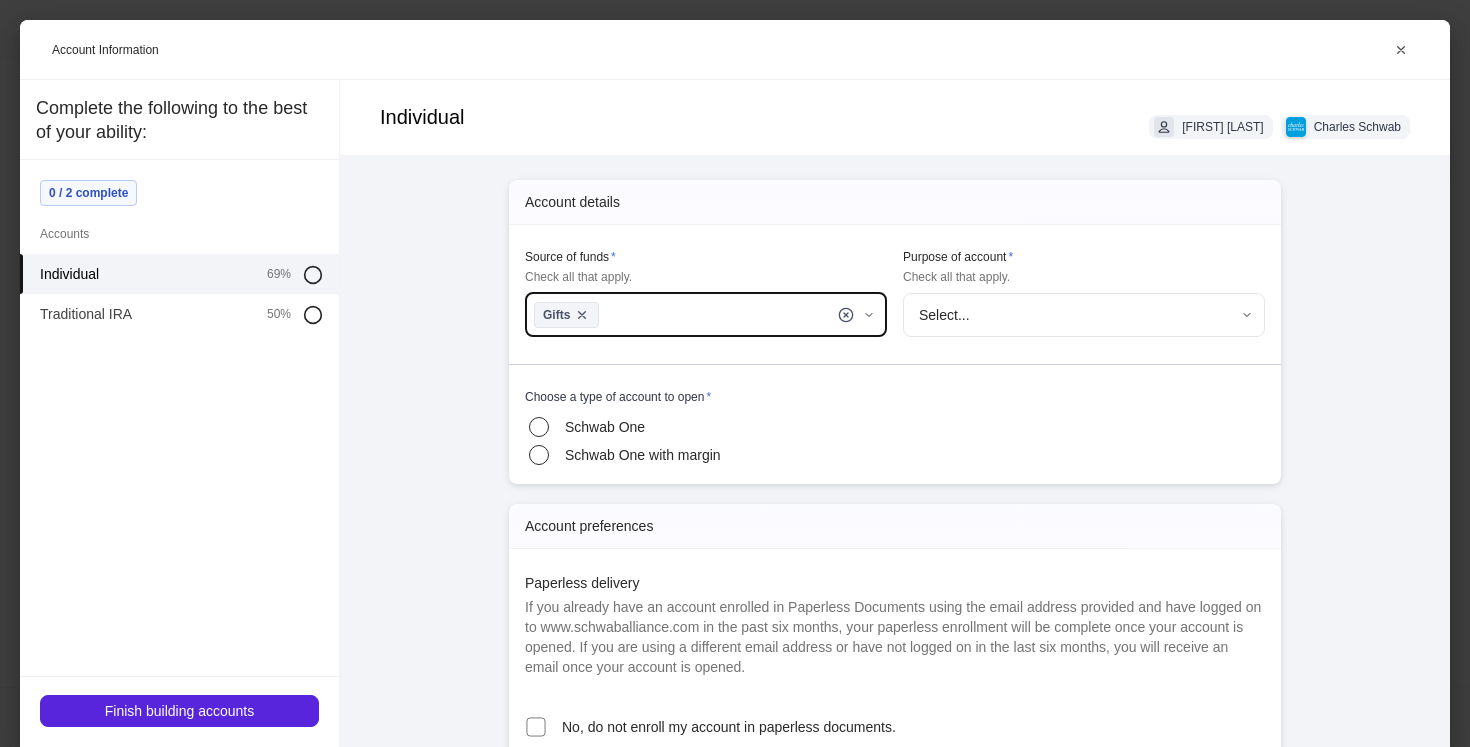 click on "Profile builder Get support Please complete each of the following sections to the best of your ability. 1 / 2 completed Required Client information Provide details about each household member. Complete Edit Required Account information Provide details needed to move or open accounts. Partially complete Continue Your household [FIRST] [LAST] Submit
Account Information Individual [FIRST] [LAST] Charles Schwab Account details Source of funds * Check all that apply. Gifts ***** ​ Purpose of account * Check all that apply. Select... ​ Choose a type of account to open * Schwab One Schwab One with margin Account preferences Paperless delivery   No, do not enroll my account in paperless documents. Mobile phone number for paperless delivery * [PHONE] ​ Checking and debit Checking preferences * Choose if you'd like to be sent checks and/or a debit card to withdraw from this account. View  more Do not order Order checks only Order checks and a debit card Order checks and two debit cards (for joint accounts only) * *" at bounding box center (735, 373) 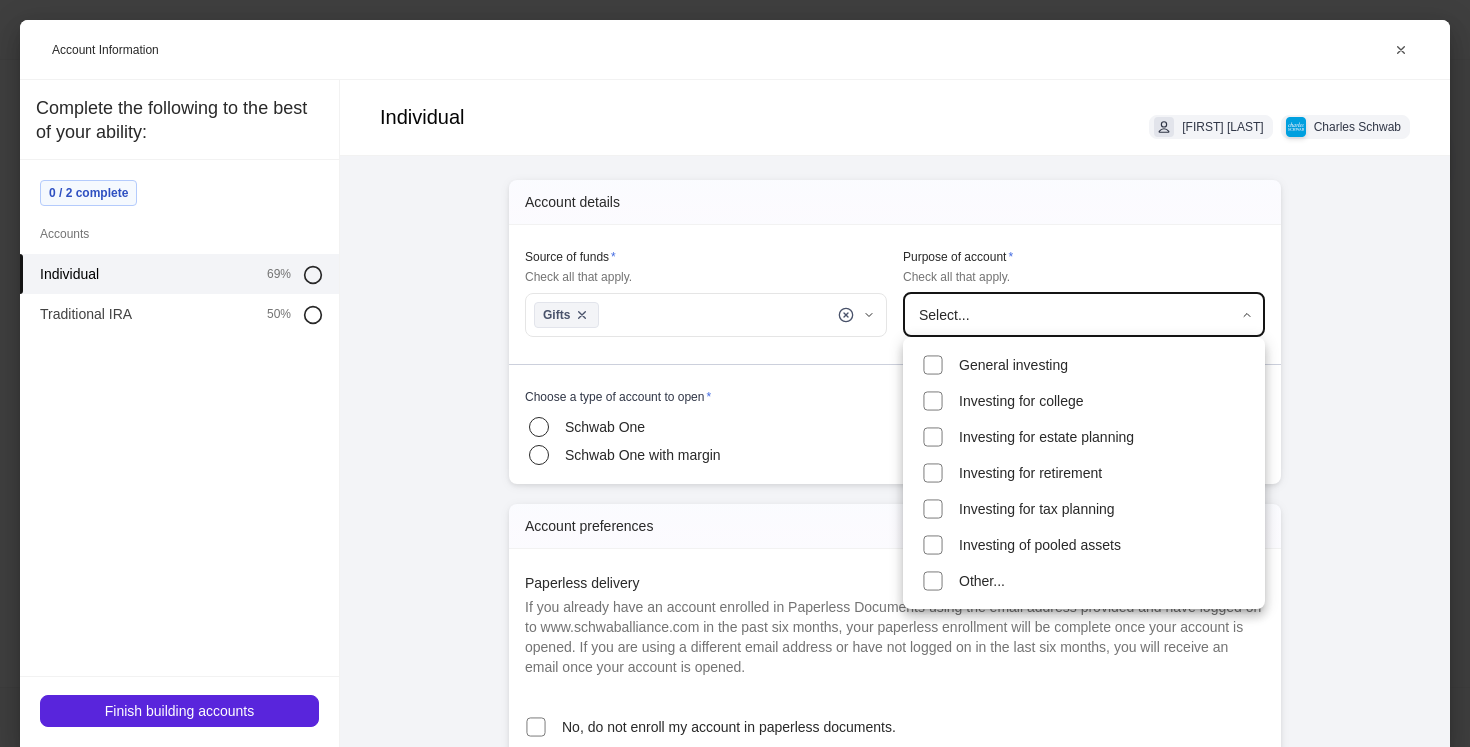 type on "**********" 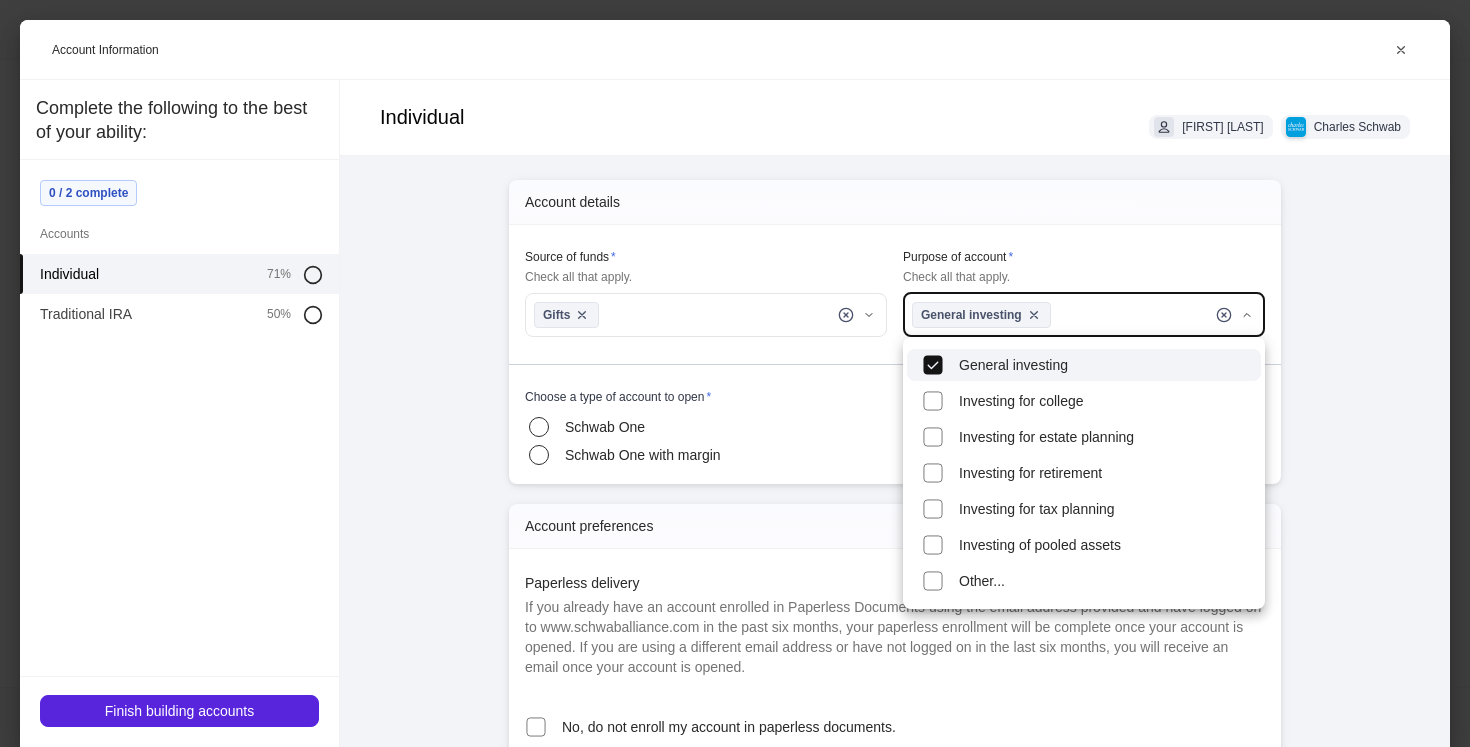 click at bounding box center [735, 373] 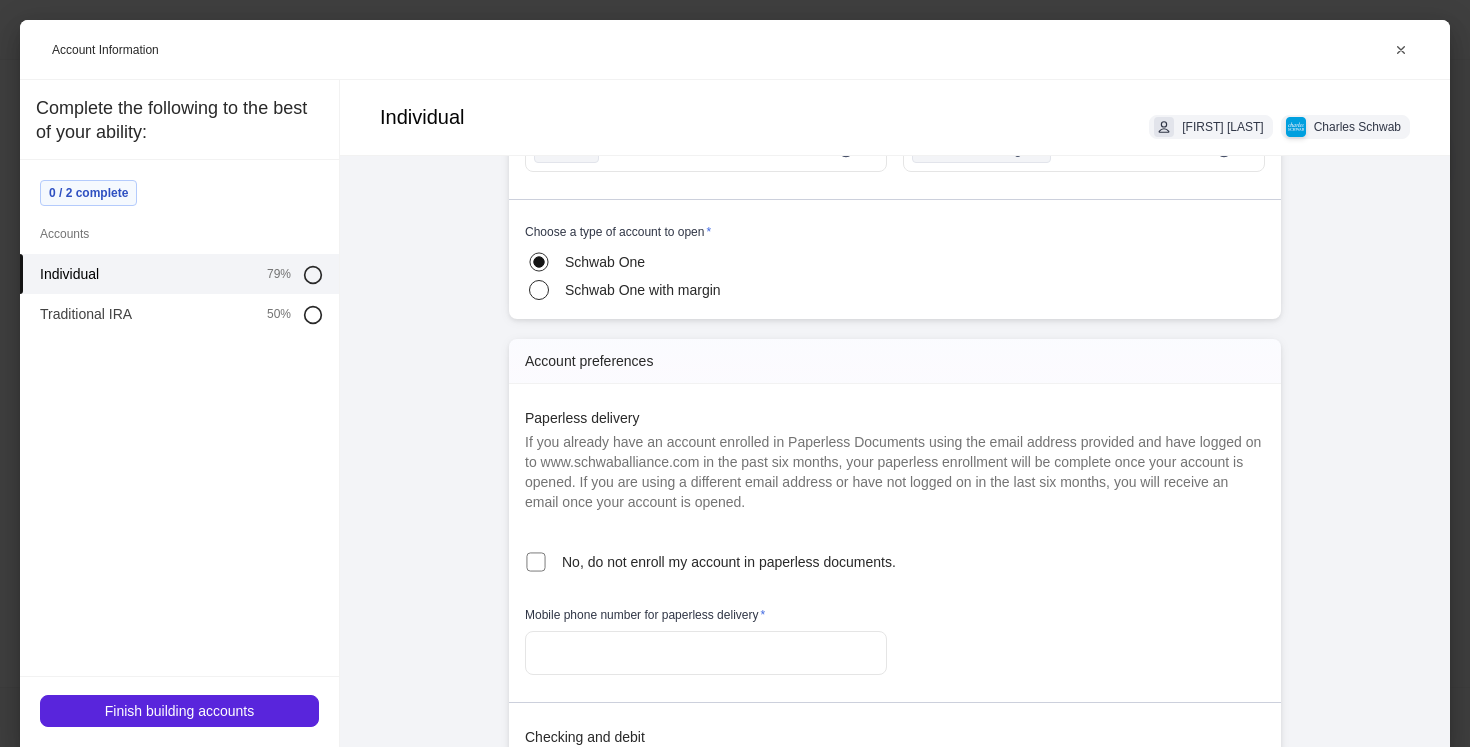 scroll, scrollTop: 256, scrollLeft: 0, axis: vertical 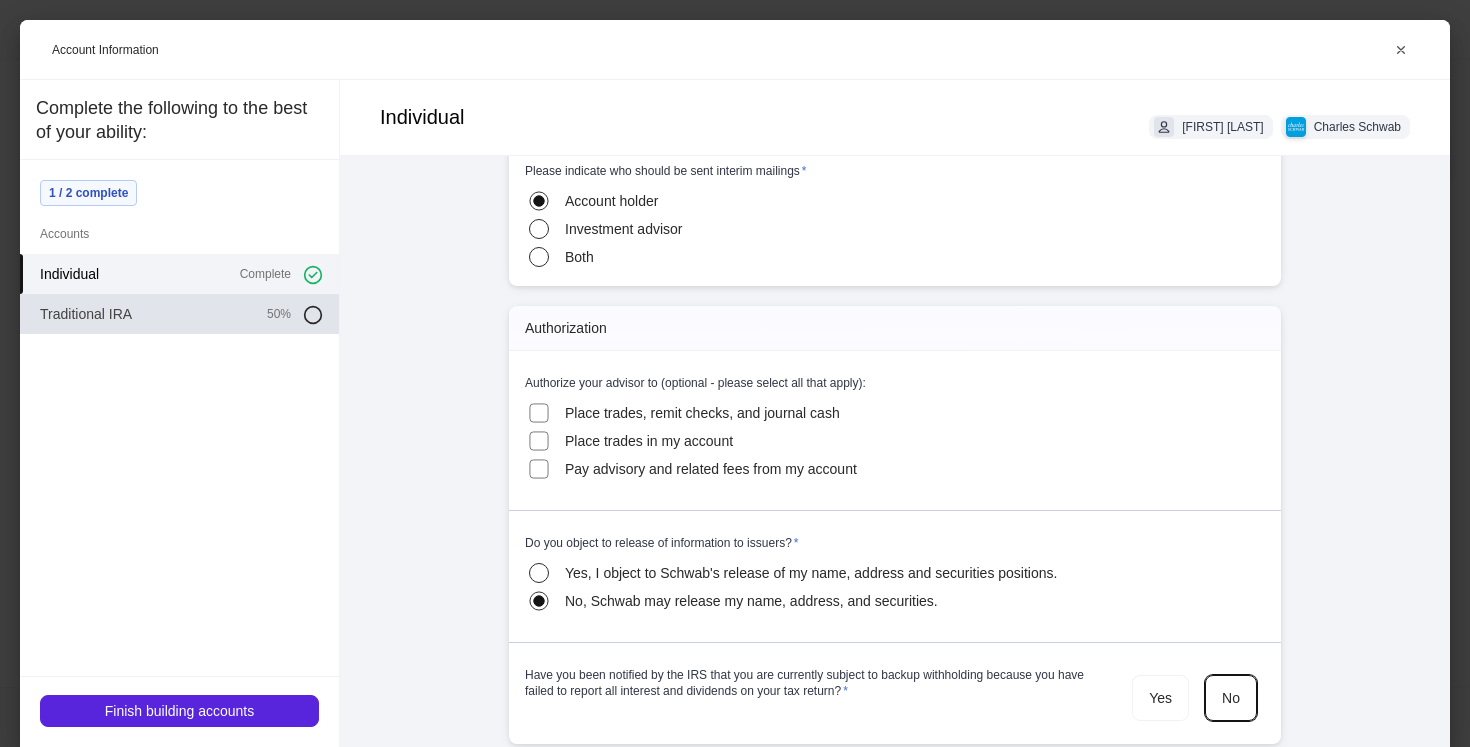 click on "Traditional IRA 50%" at bounding box center [179, 314] 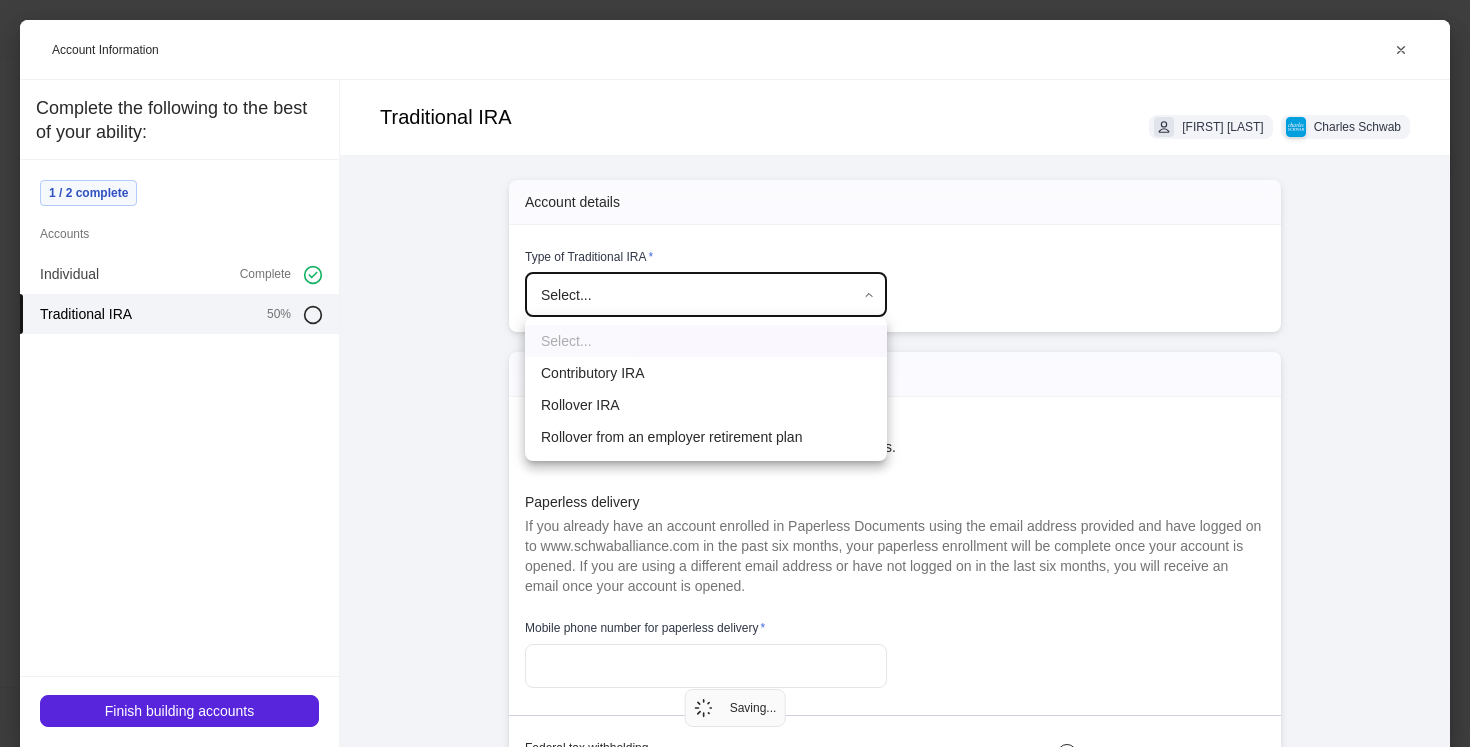 click on "Profile builder Get support Please complete each of the following sections to the best of your ability. 1 / 2 completed Required Client information Provide details about each household member. Complete Edit Required Account information Provide details needed to move or open accounts. Partially complete Continue Your household [FIRST] [LAST] Submit Saving...
Account Information Traditional IRA [FIRST] [LAST] Charles Schwab Account details Type of Traditional IRA * Select... ​ Account preferences   No, do not enroll my account in paperless documents. Paperless delivery If you already have an account enrolled in Paperless Documents using the email address provided and have logged on to www.schwaballiance.com in the past six months, your paperless enrollment will be complete once your account is opened. If you are using a different email address or have not logged on in the last six months, you will receive an email once your account is opened. Mobile phone number for paperless delivery * [PHONE] ​ View  more" at bounding box center [735, 373] 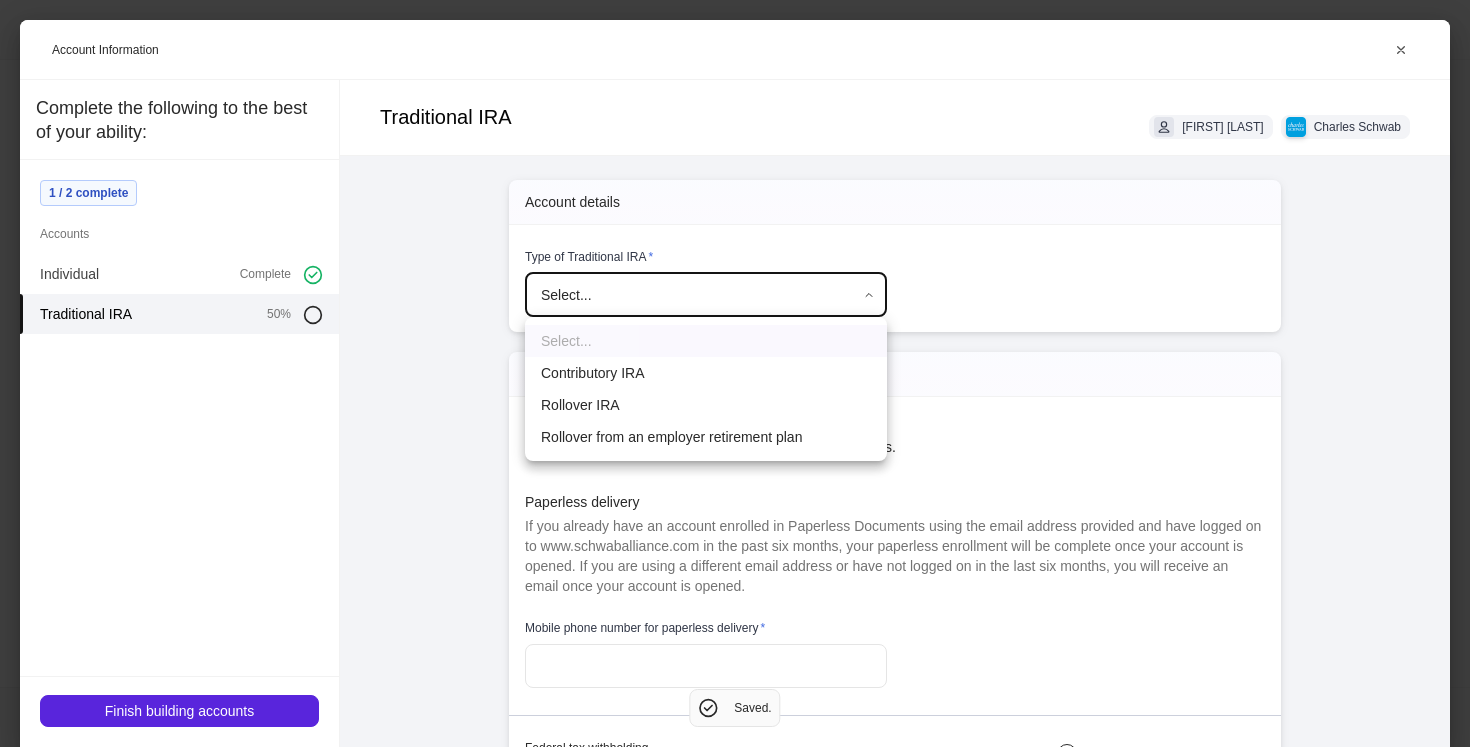 click on "Contributory IRA" at bounding box center [706, 373] 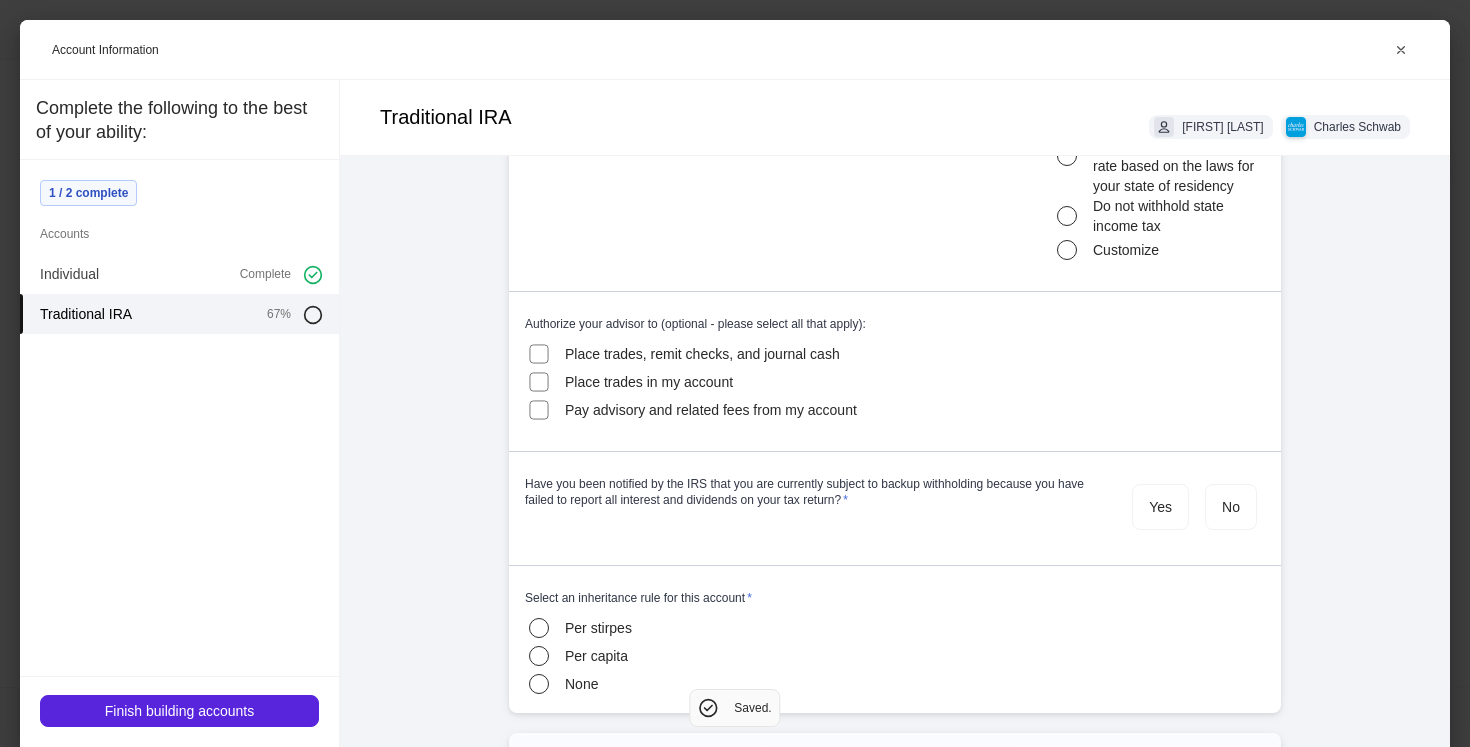 scroll, scrollTop: 664, scrollLeft: 0, axis: vertical 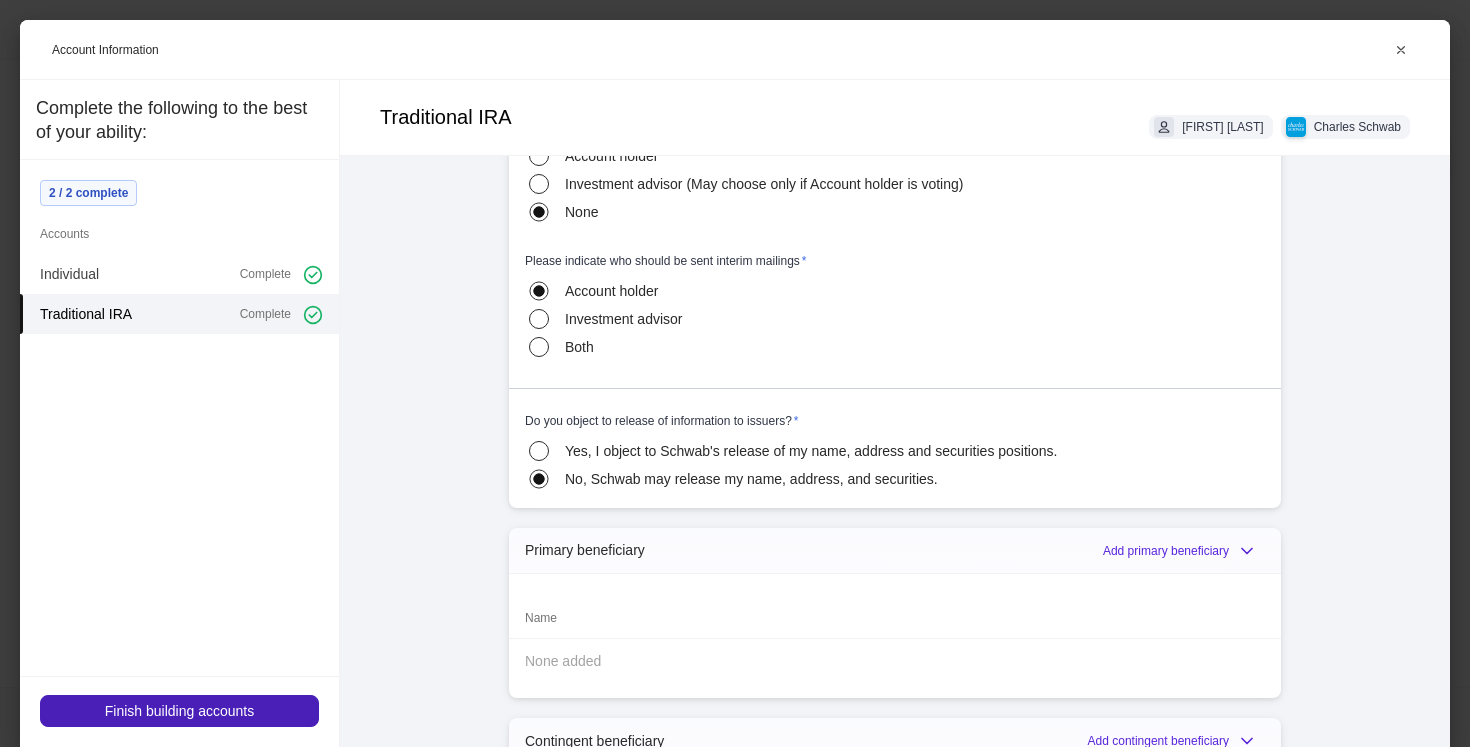 click on "Finish building accounts" at bounding box center [179, 711] 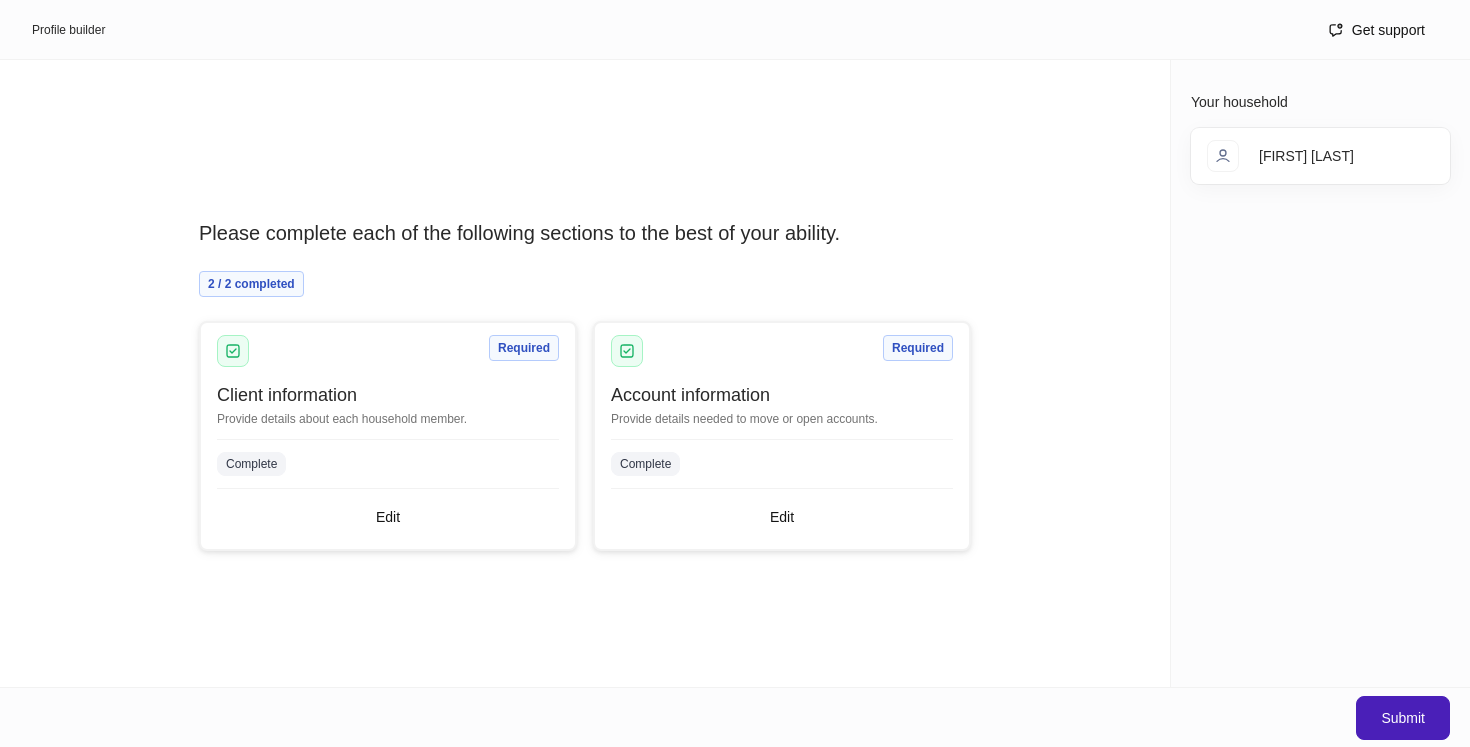 click on "Submit" at bounding box center (1403, 718) 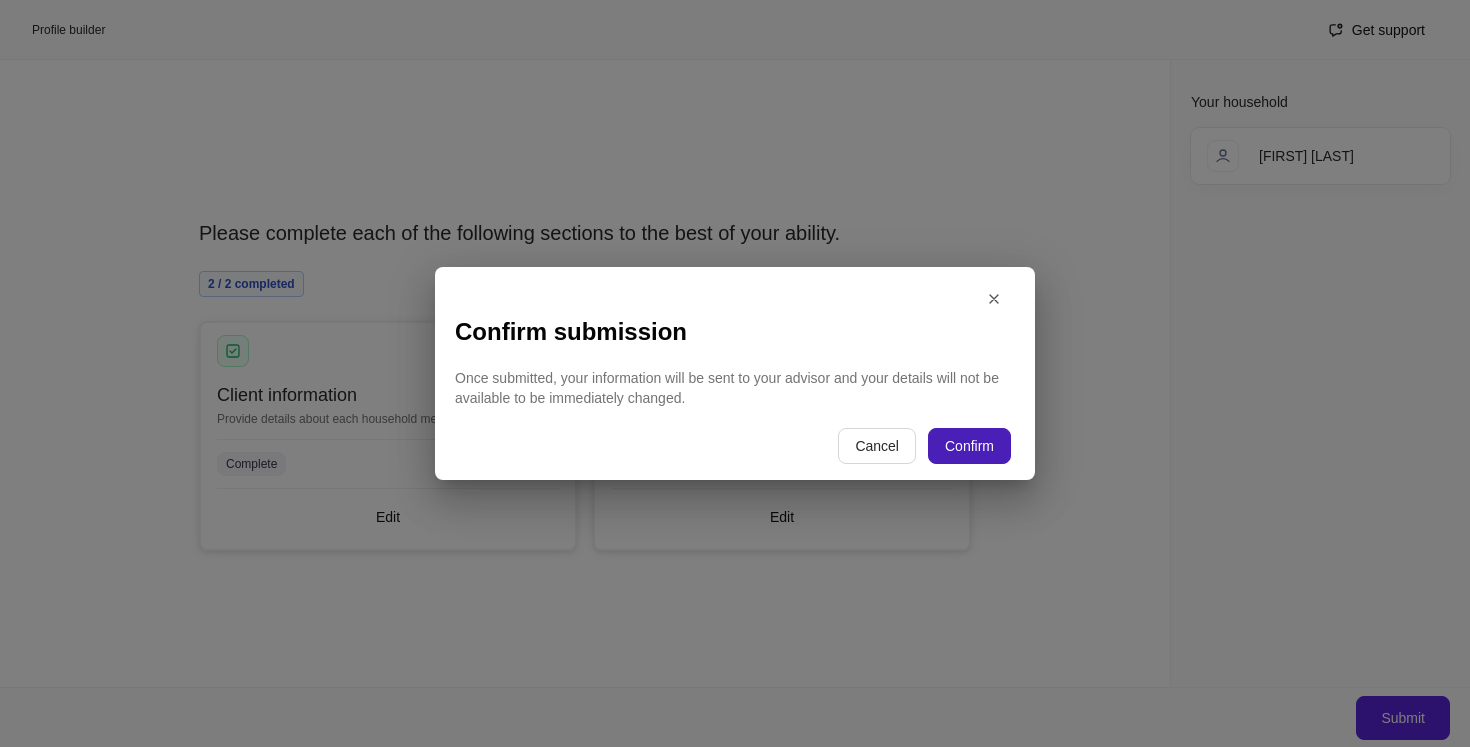click on "Confirm" at bounding box center [969, 446] 